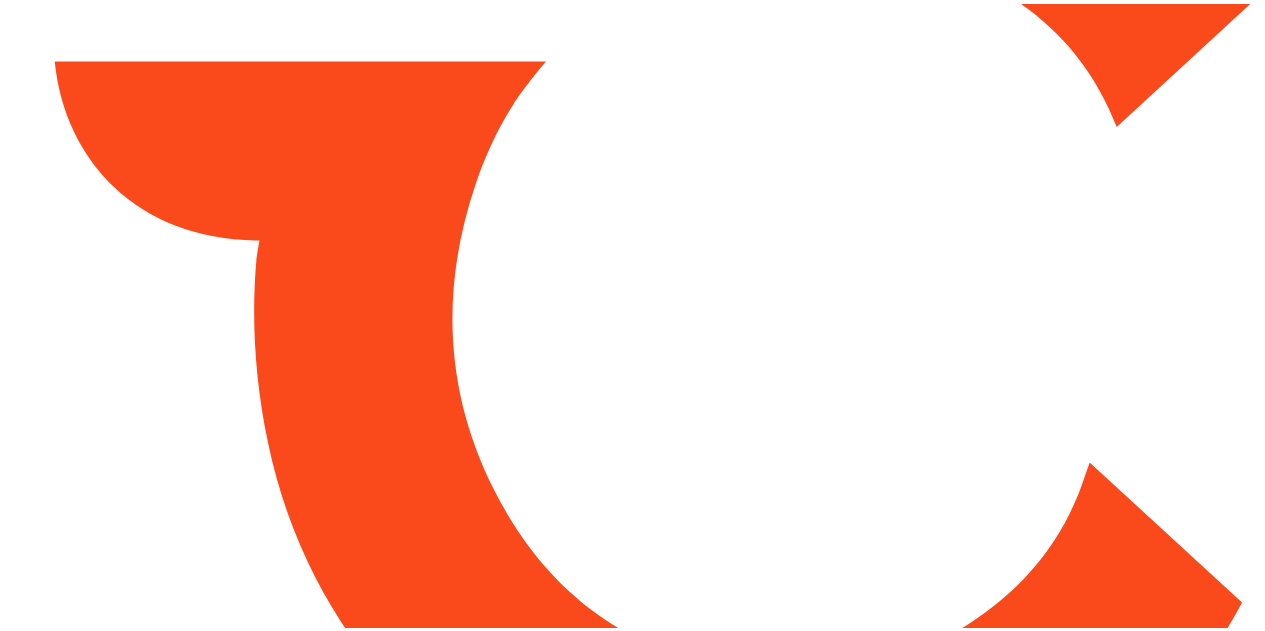 scroll, scrollTop: 0, scrollLeft: 0, axis: both 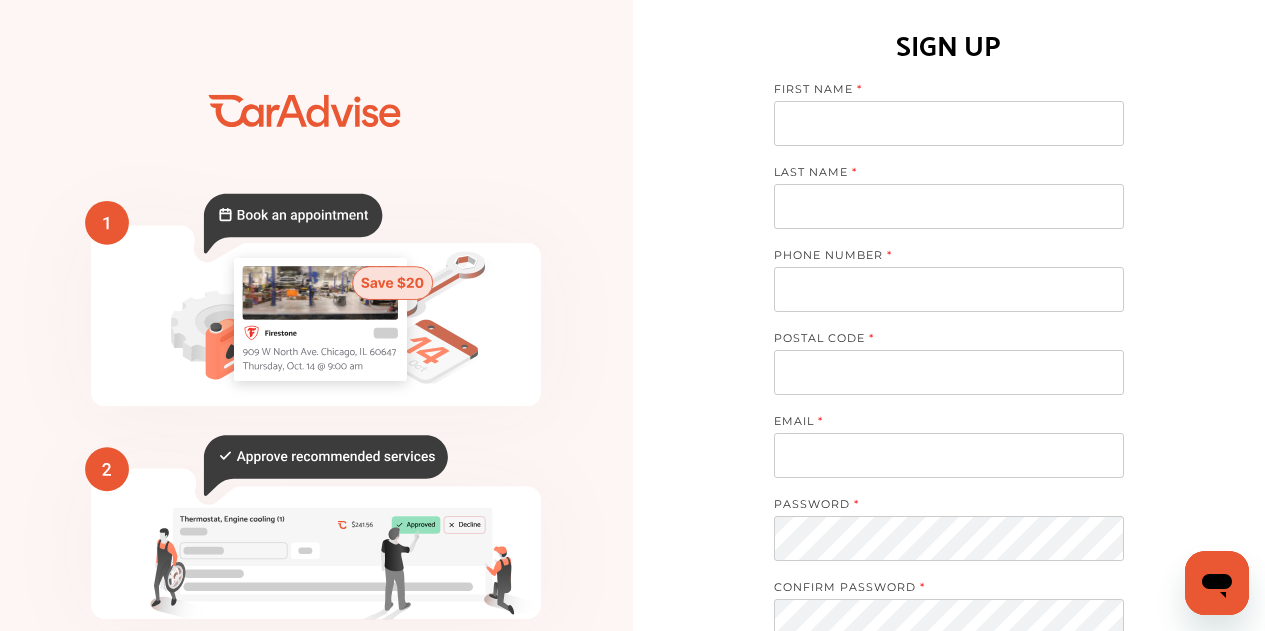 click at bounding box center [949, 123] 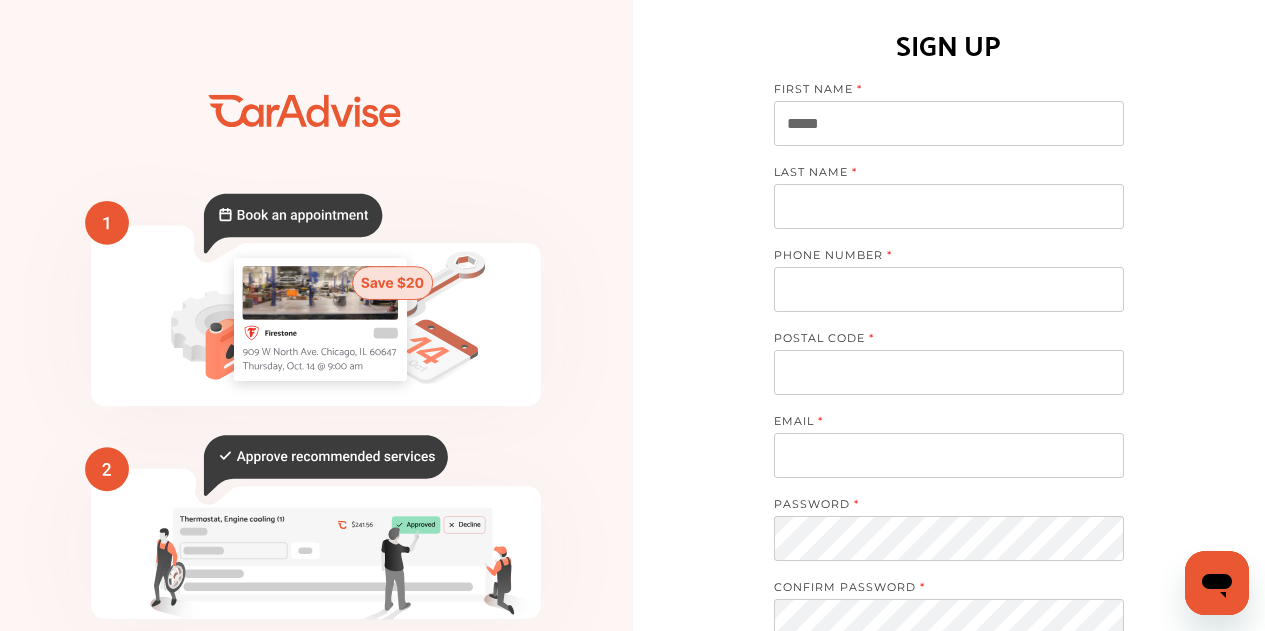 type on "*****" 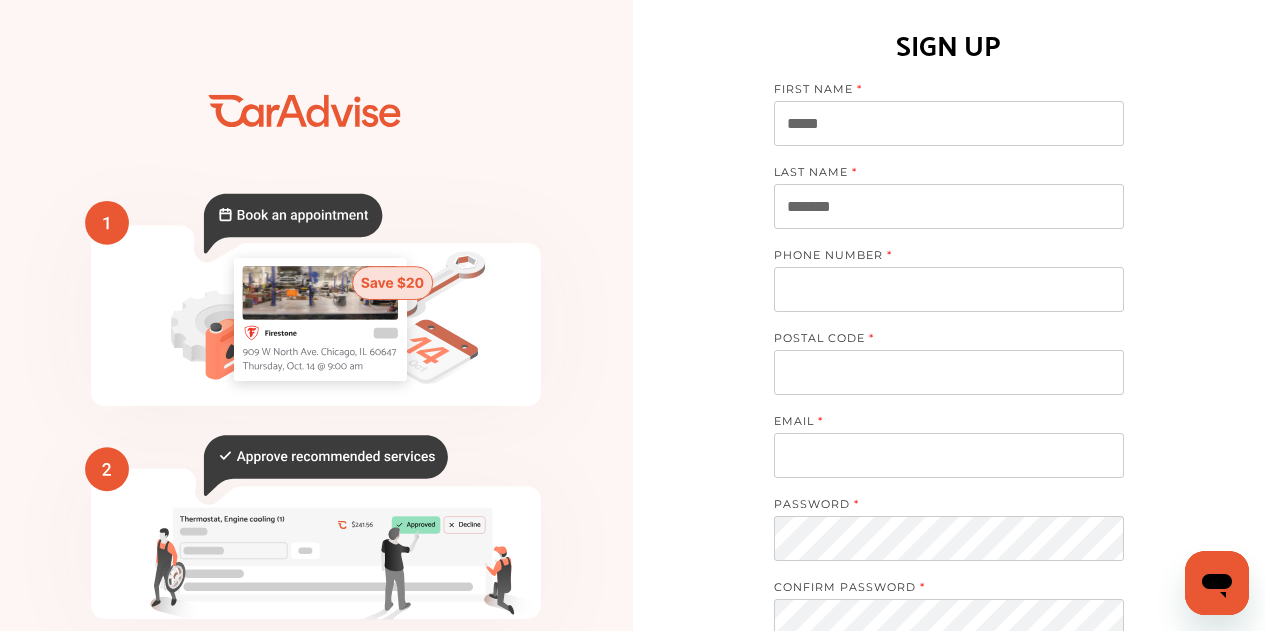 type on "*******" 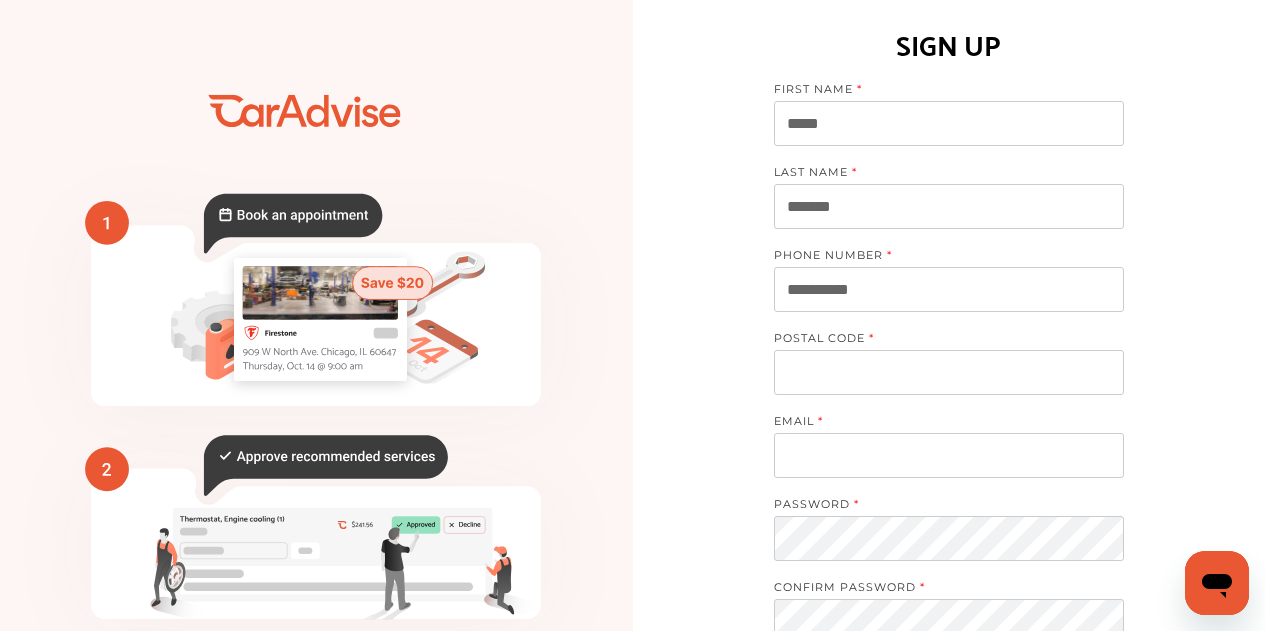 type on "**********" 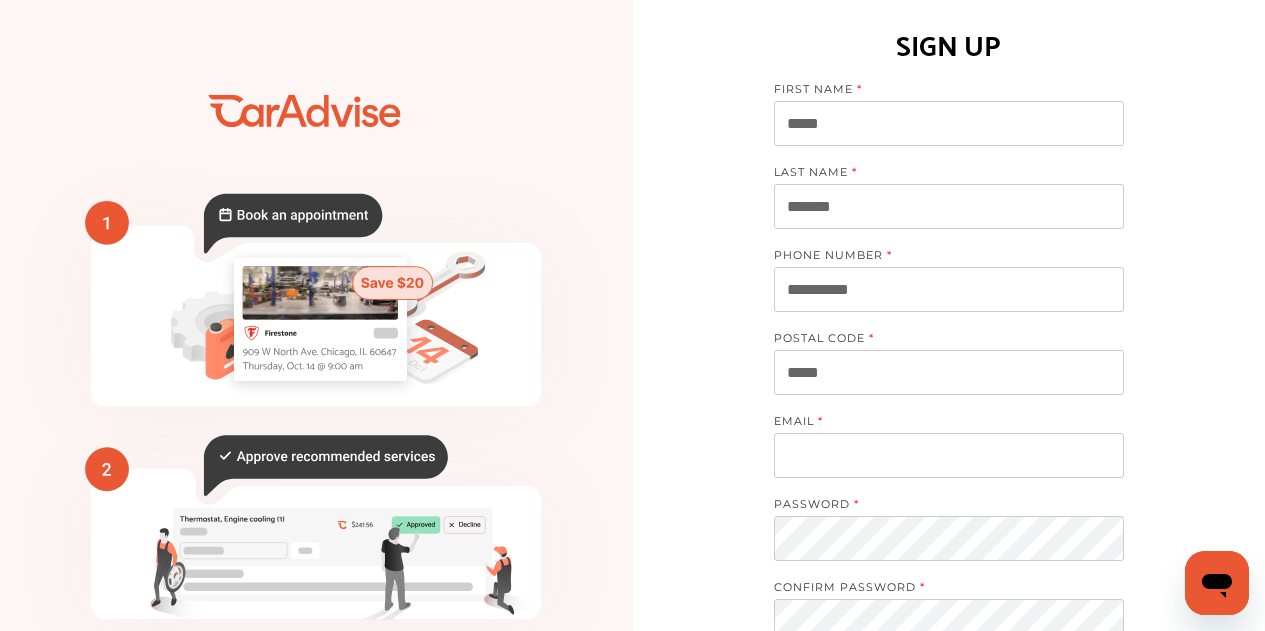 scroll, scrollTop: 56, scrollLeft: 0, axis: vertical 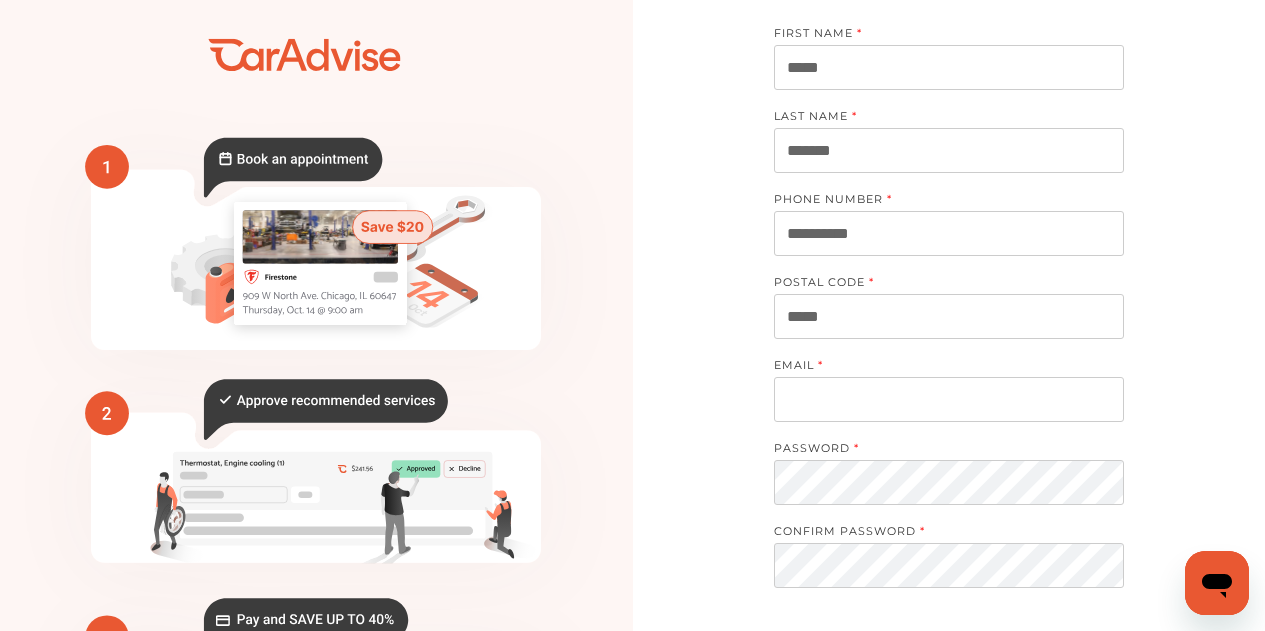 type on "*****" 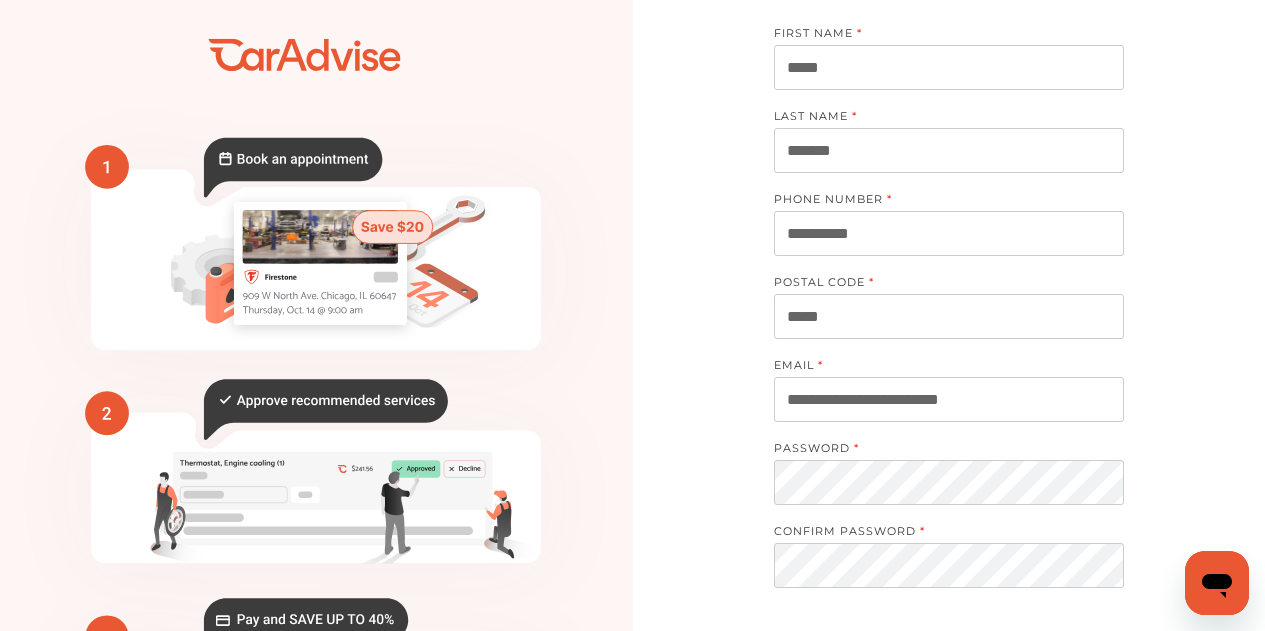 type on "**********" 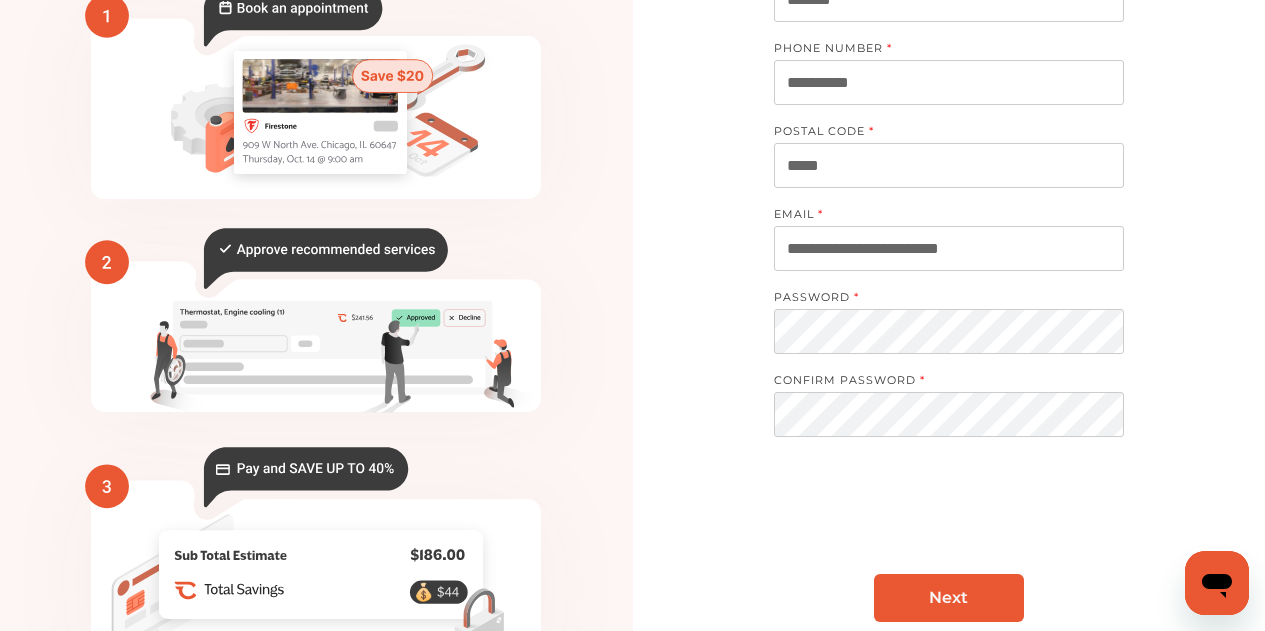 scroll, scrollTop: 208, scrollLeft: 0, axis: vertical 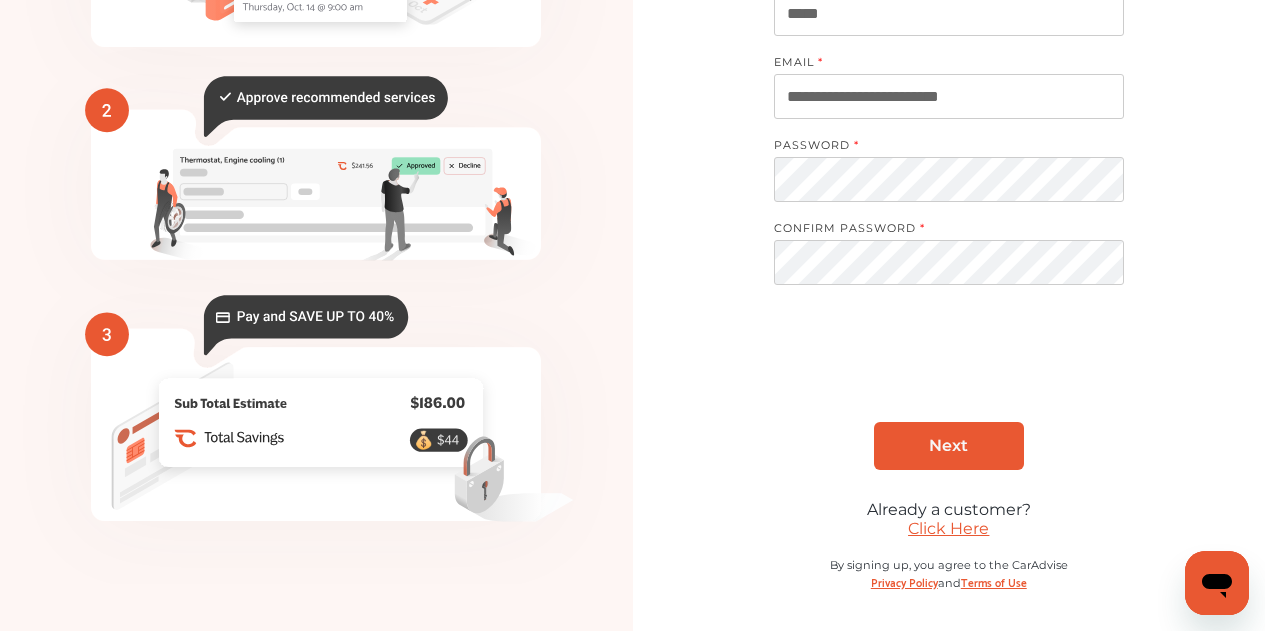 click on "Next" at bounding box center (949, 446) 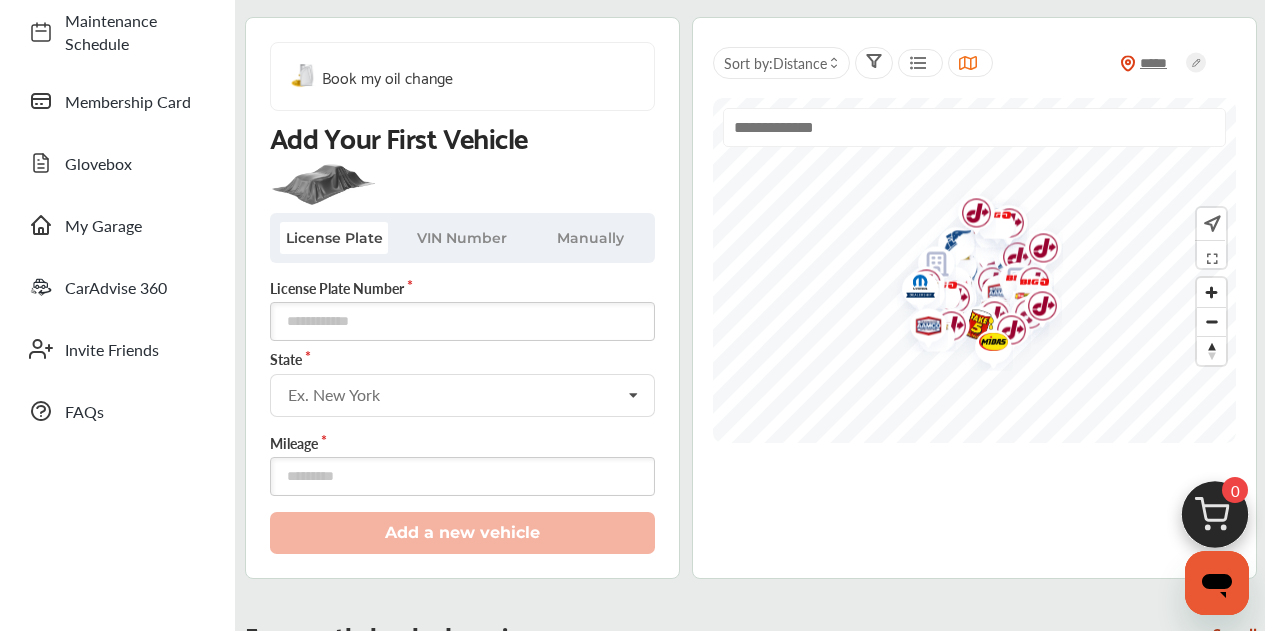 scroll, scrollTop: 199, scrollLeft: 0, axis: vertical 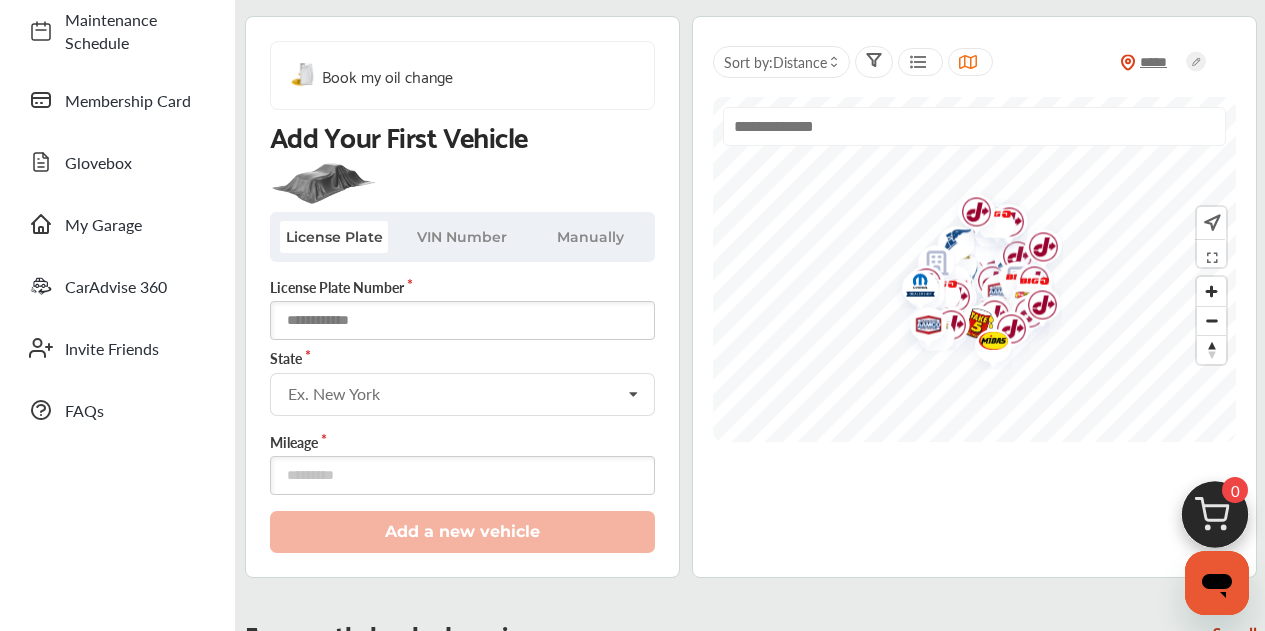 click at bounding box center [462, 320] 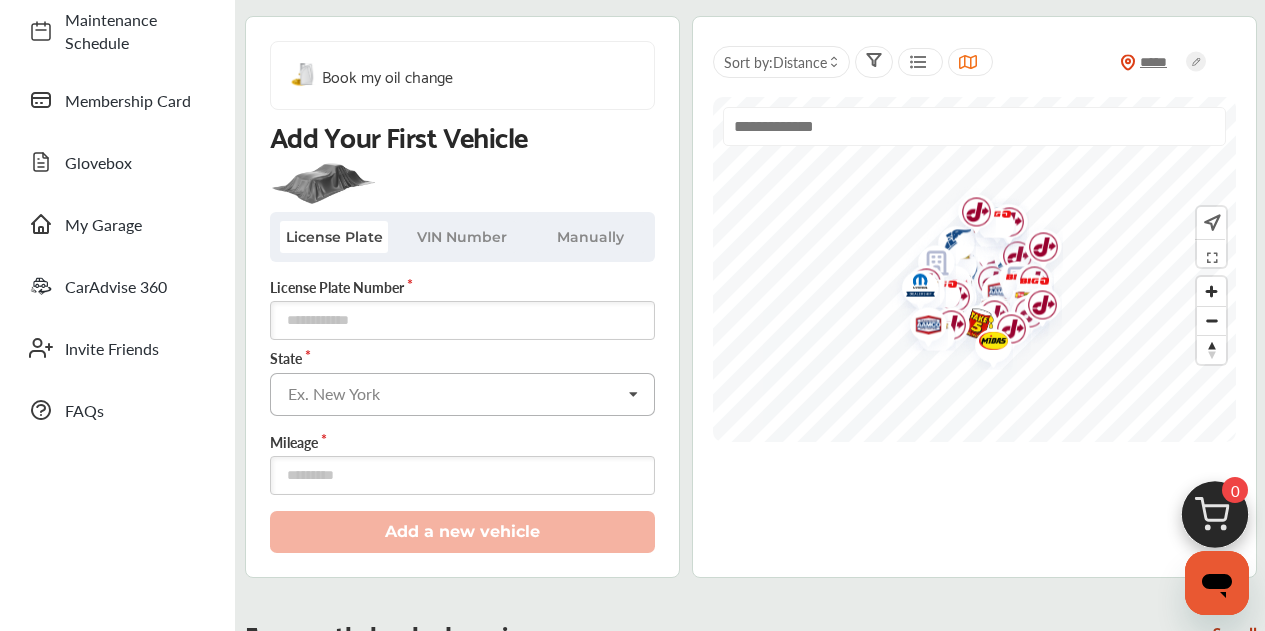 click at bounding box center (463, 393) 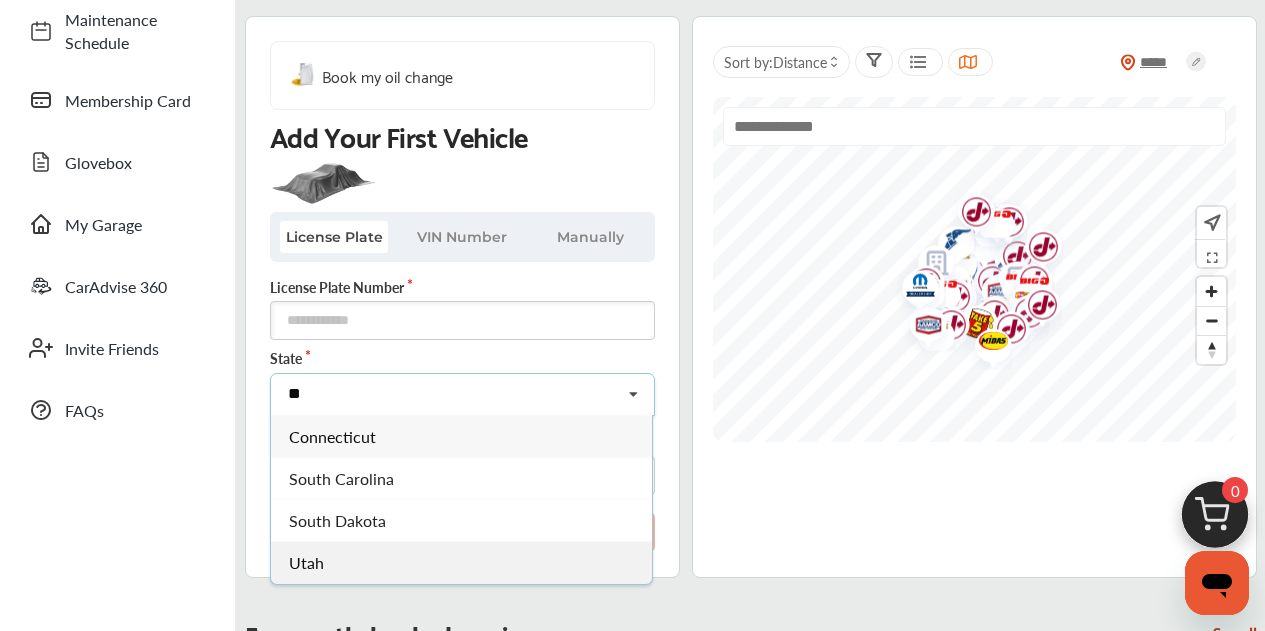 type on "**" 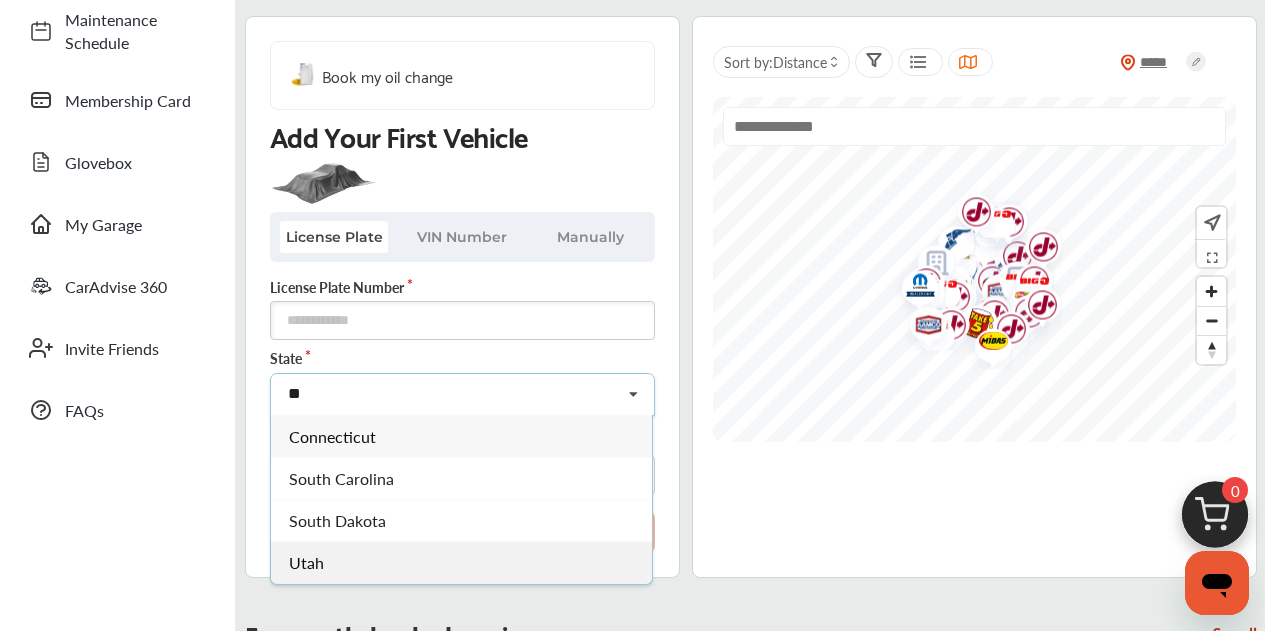 click on "Utah" at bounding box center [461, 562] 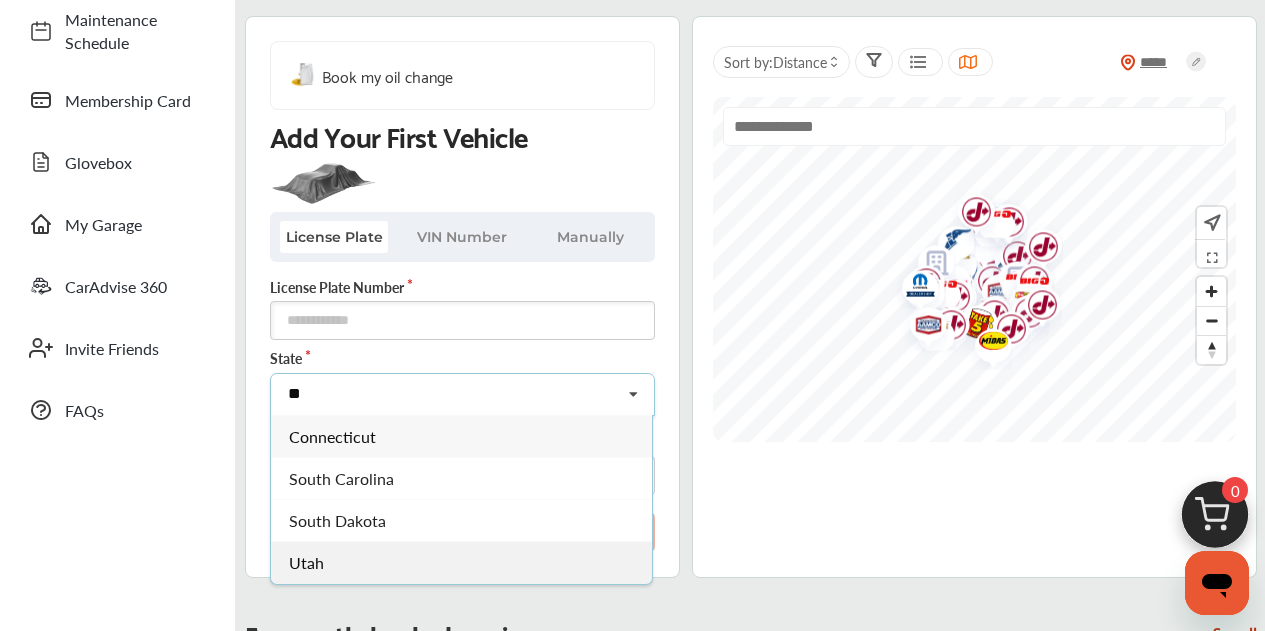 type 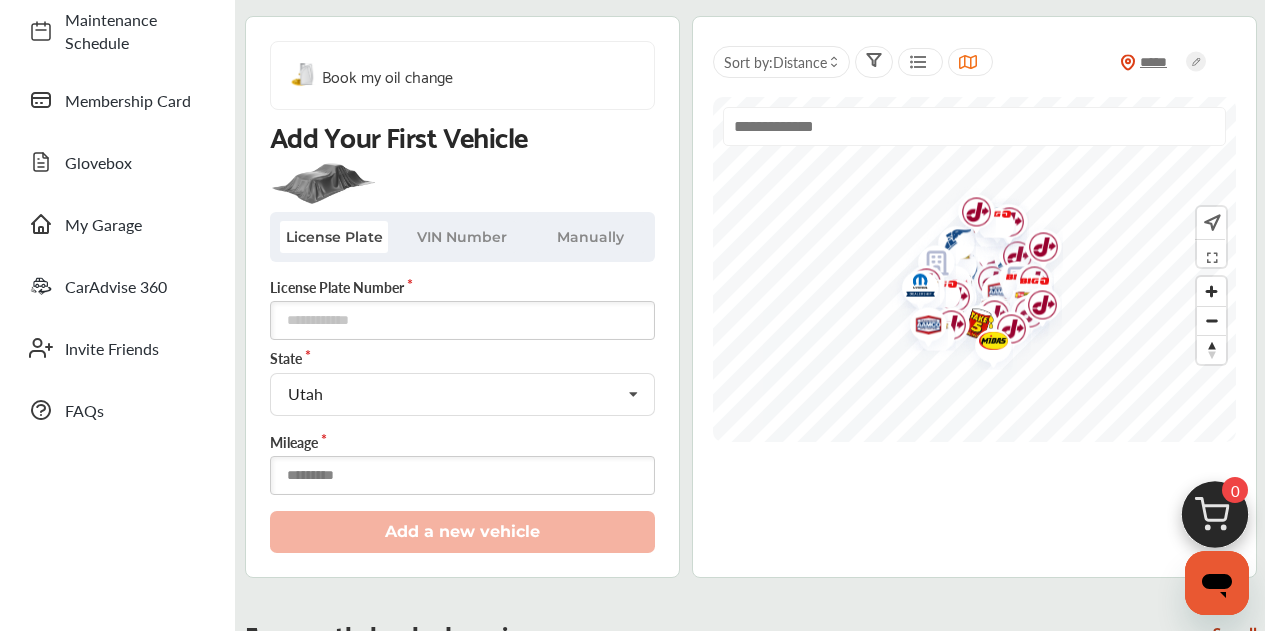 click at bounding box center [462, 475] 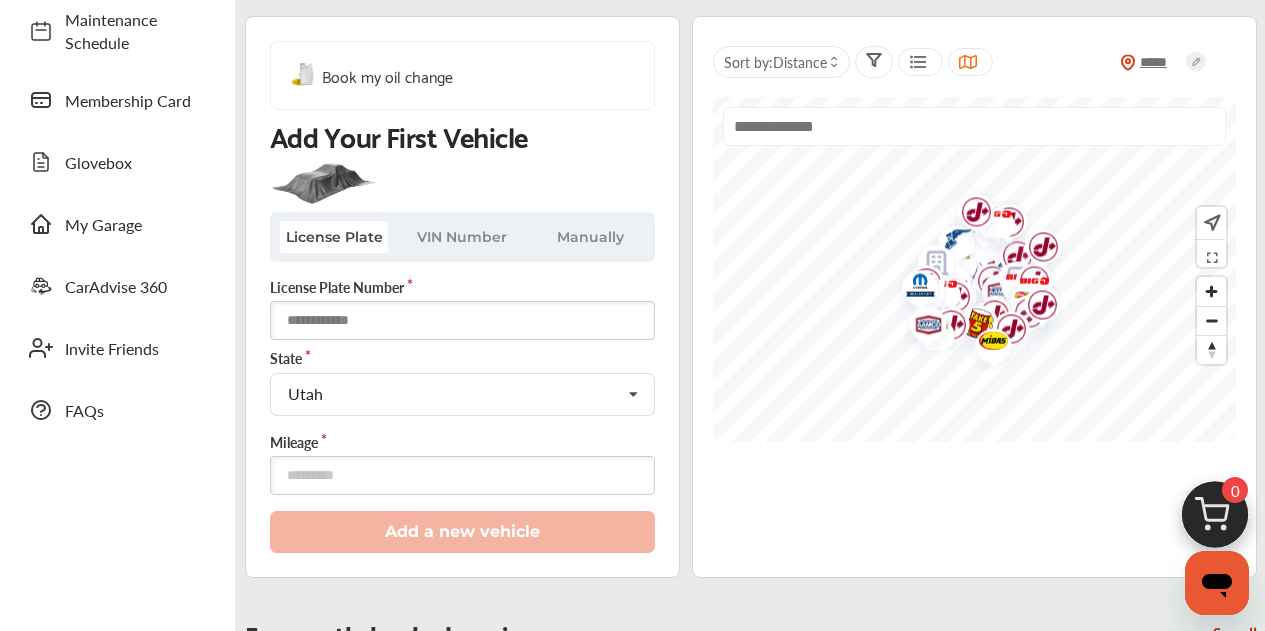 click at bounding box center [462, 320] 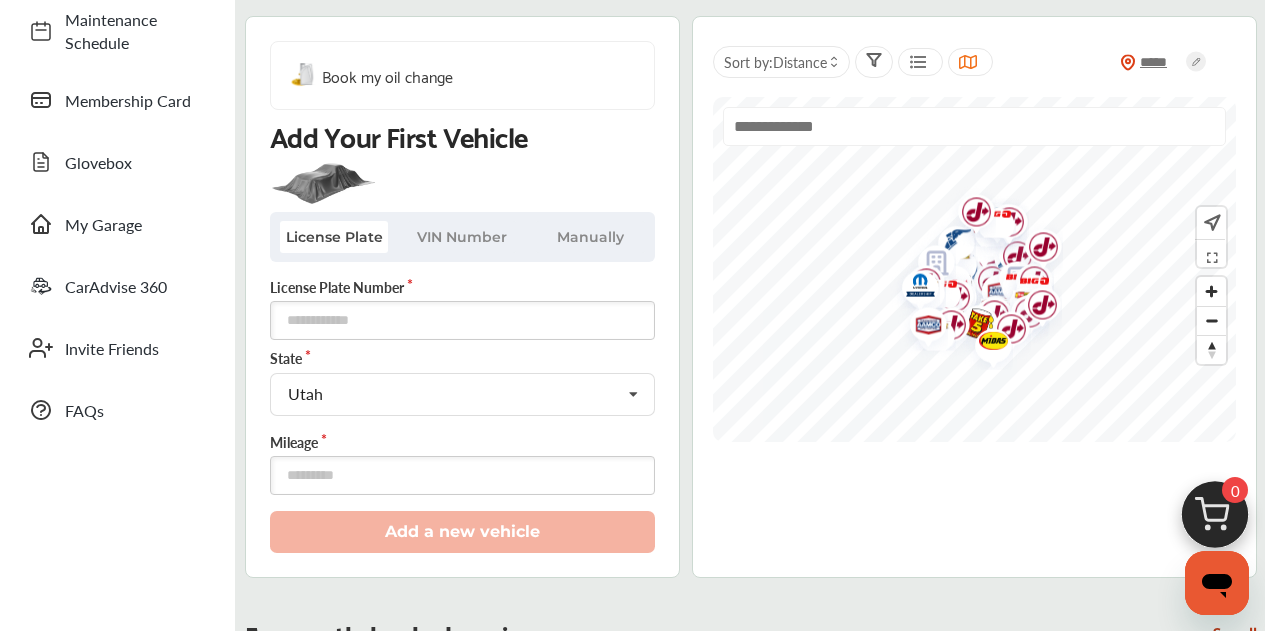 click on "VIN Number" at bounding box center (462, 237) 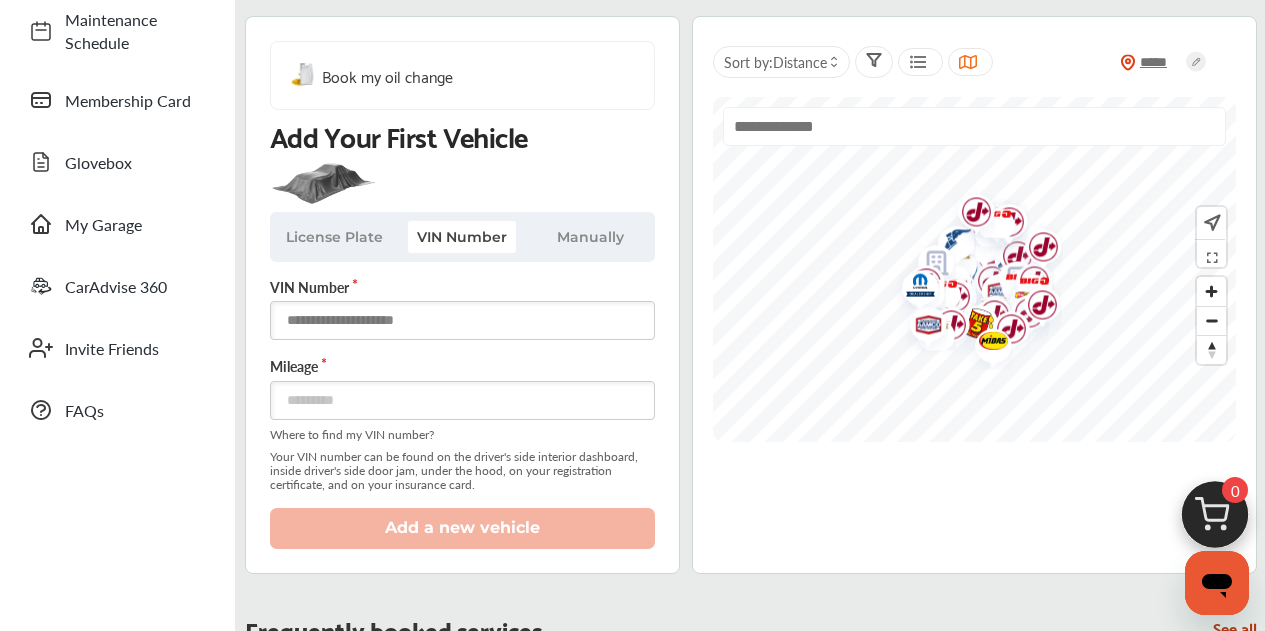click at bounding box center [462, 320] 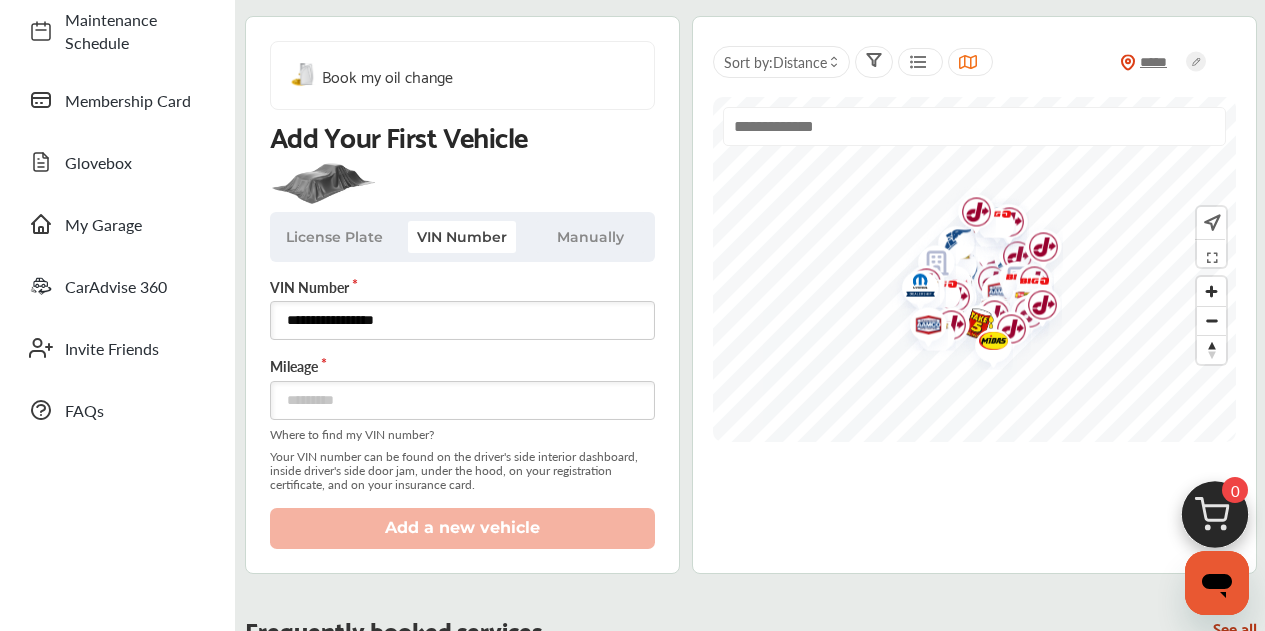 type on "**********" 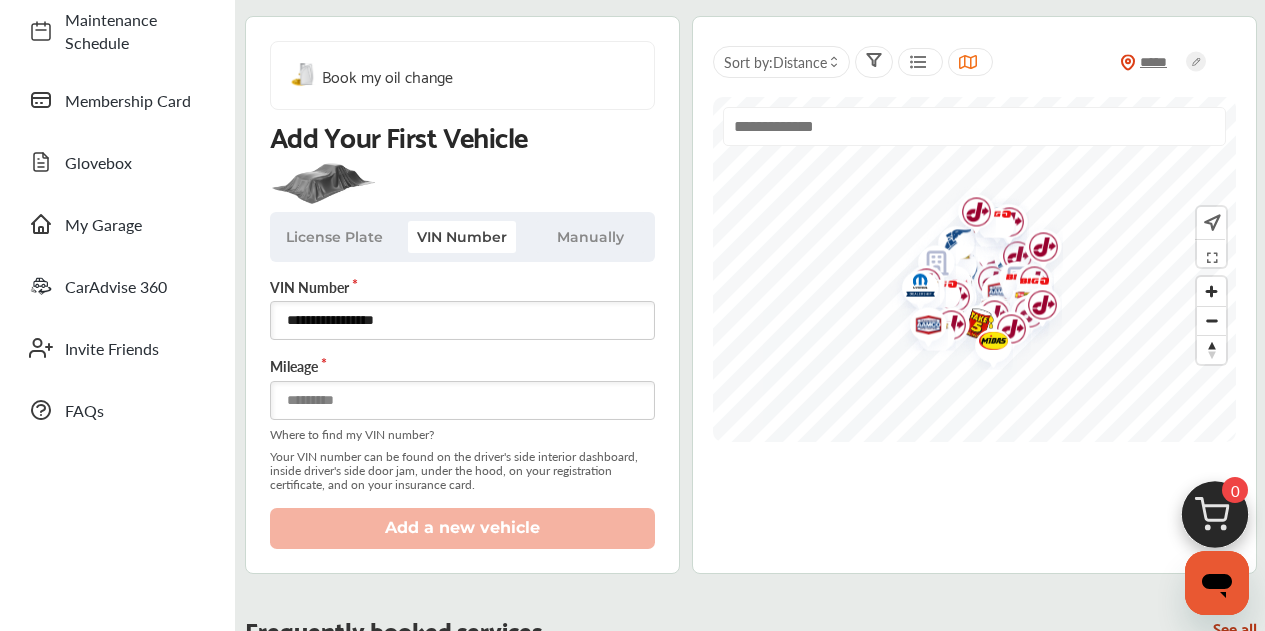 click at bounding box center (462, 400) 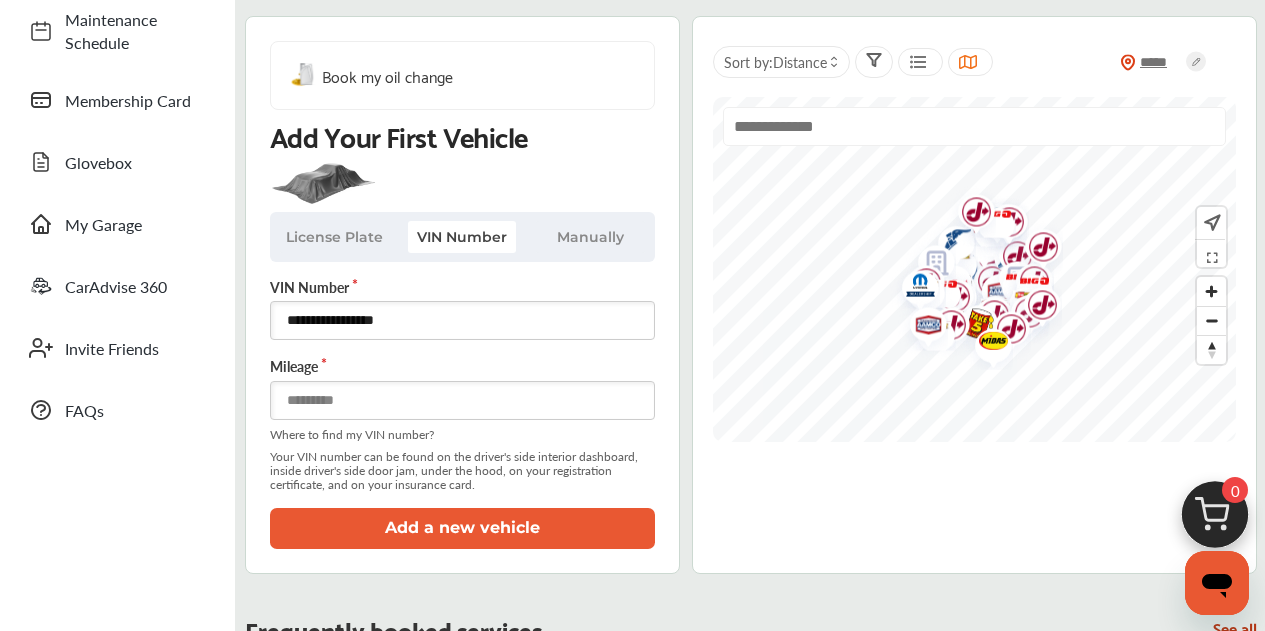 type on "*****" 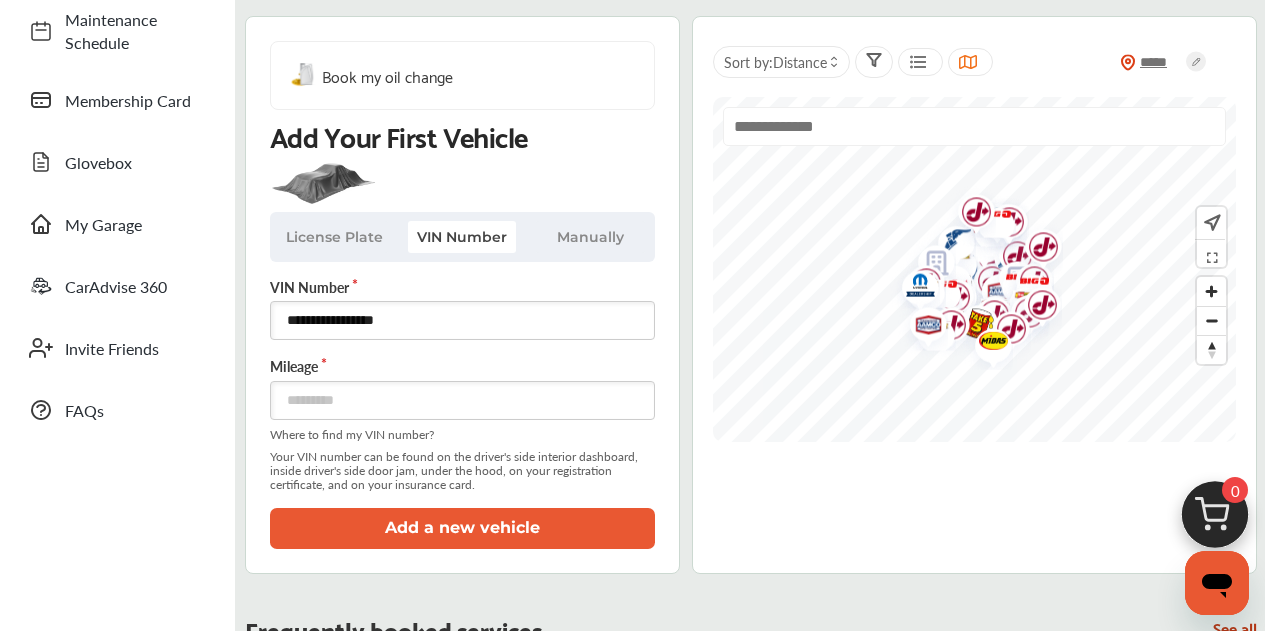 click on "Add a new vehicle" at bounding box center [462, 528] 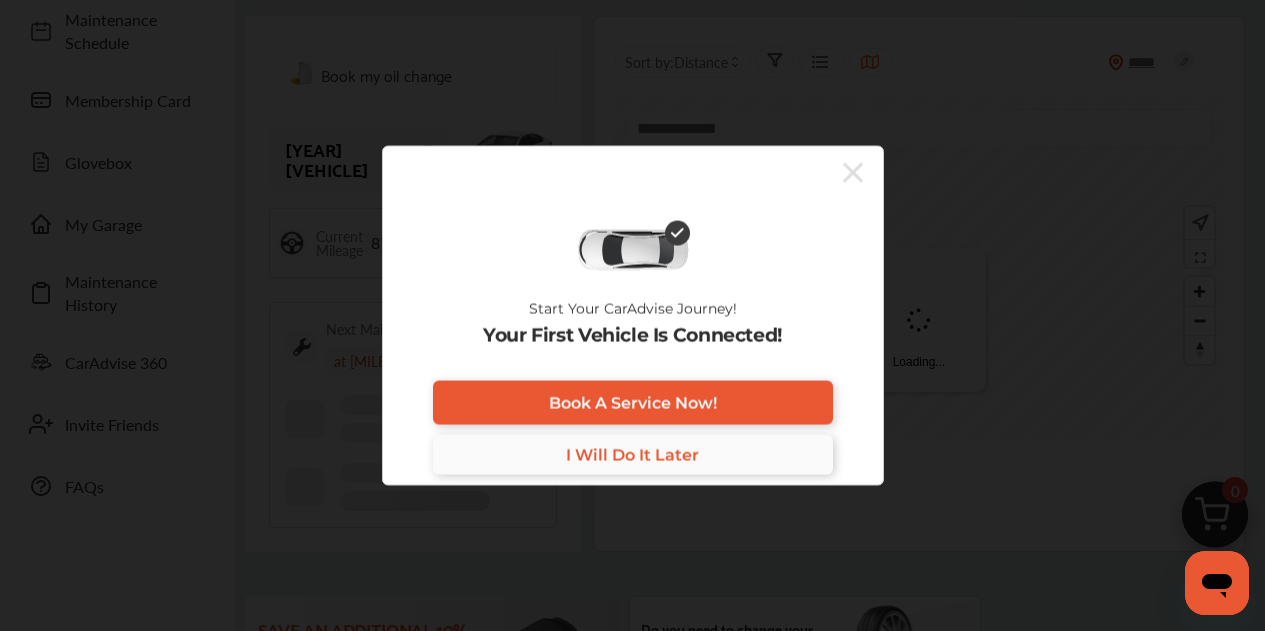 click on "I Will Do It Later" at bounding box center (632, 454) 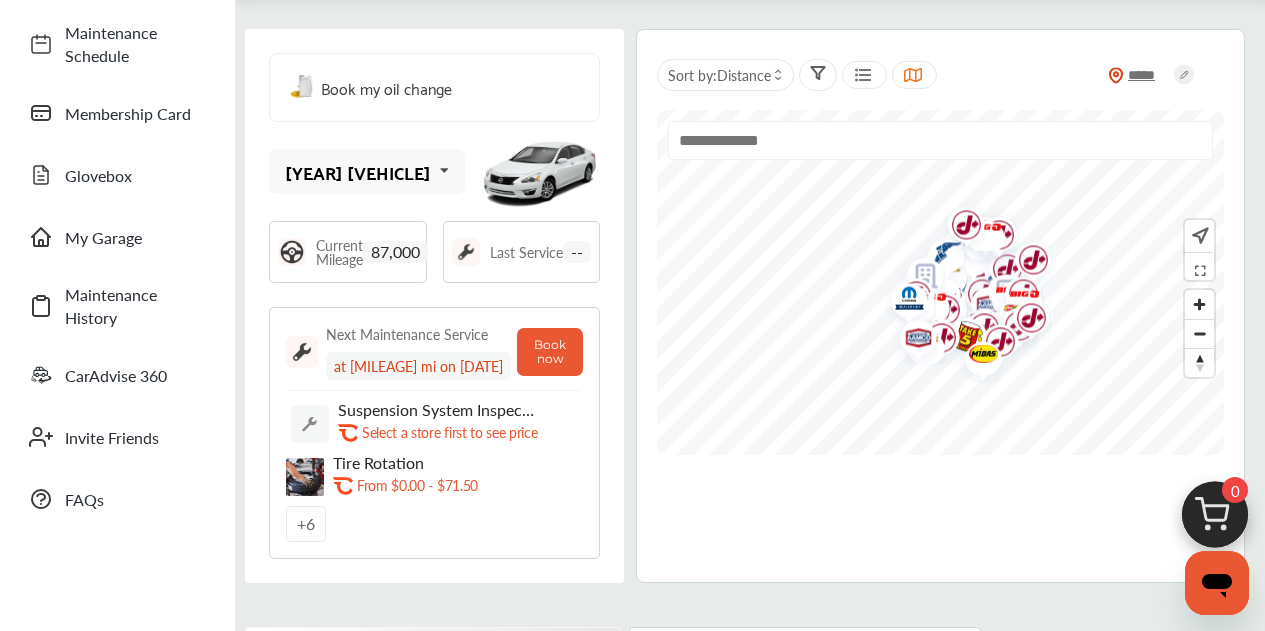 scroll, scrollTop: 187, scrollLeft: 0, axis: vertical 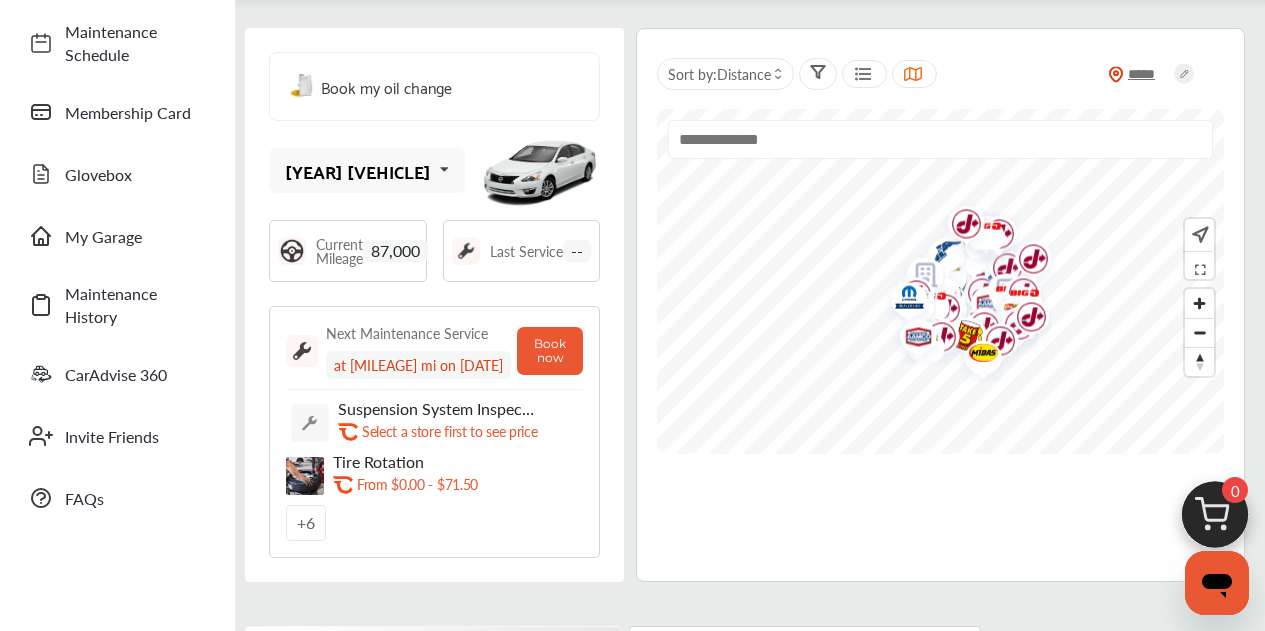 click on "--" at bounding box center [577, 251] 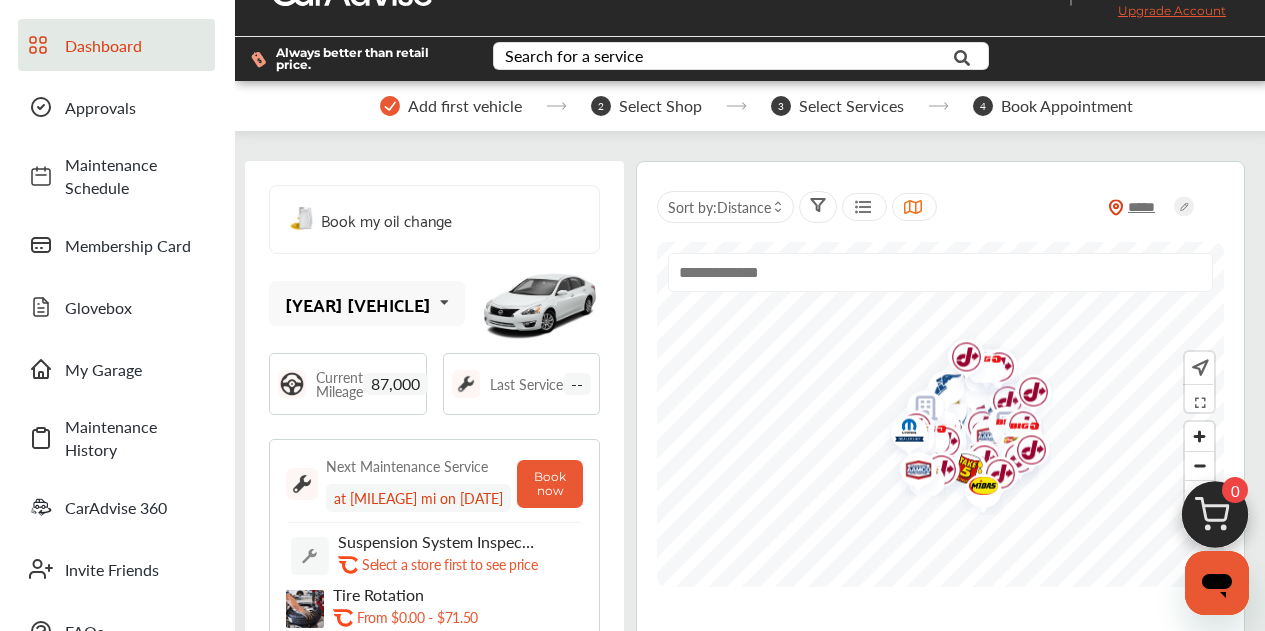 scroll, scrollTop: 49, scrollLeft: 0, axis: vertical 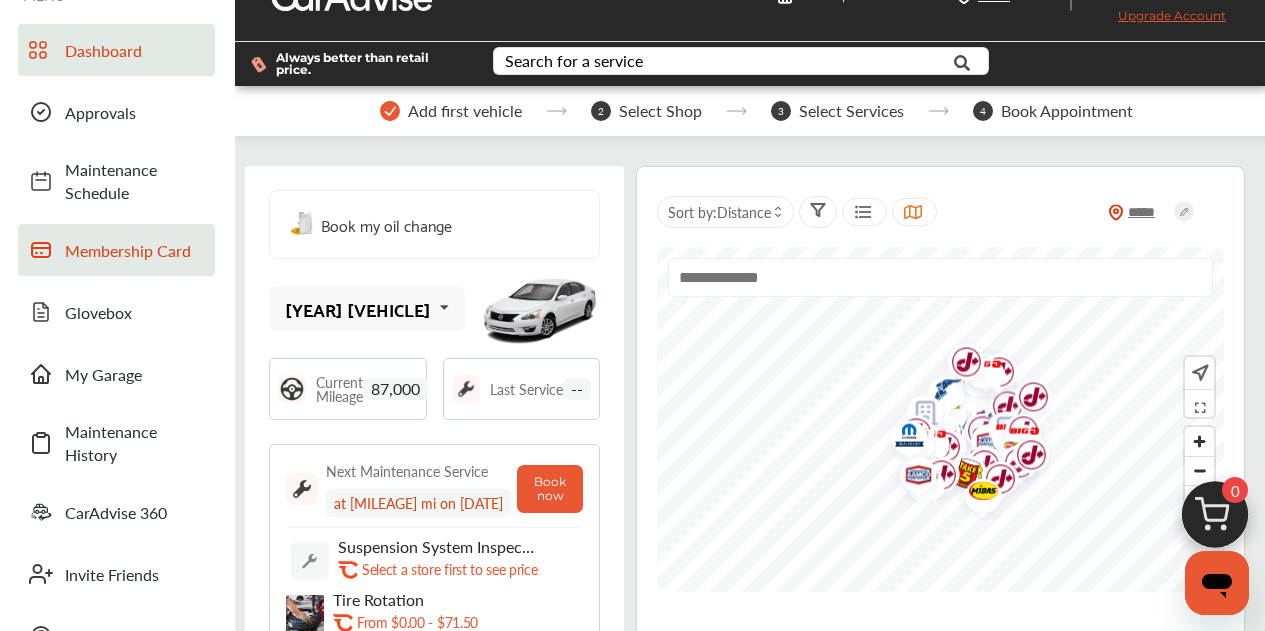 click on "Membership Card" at bounding box center (116, 250) 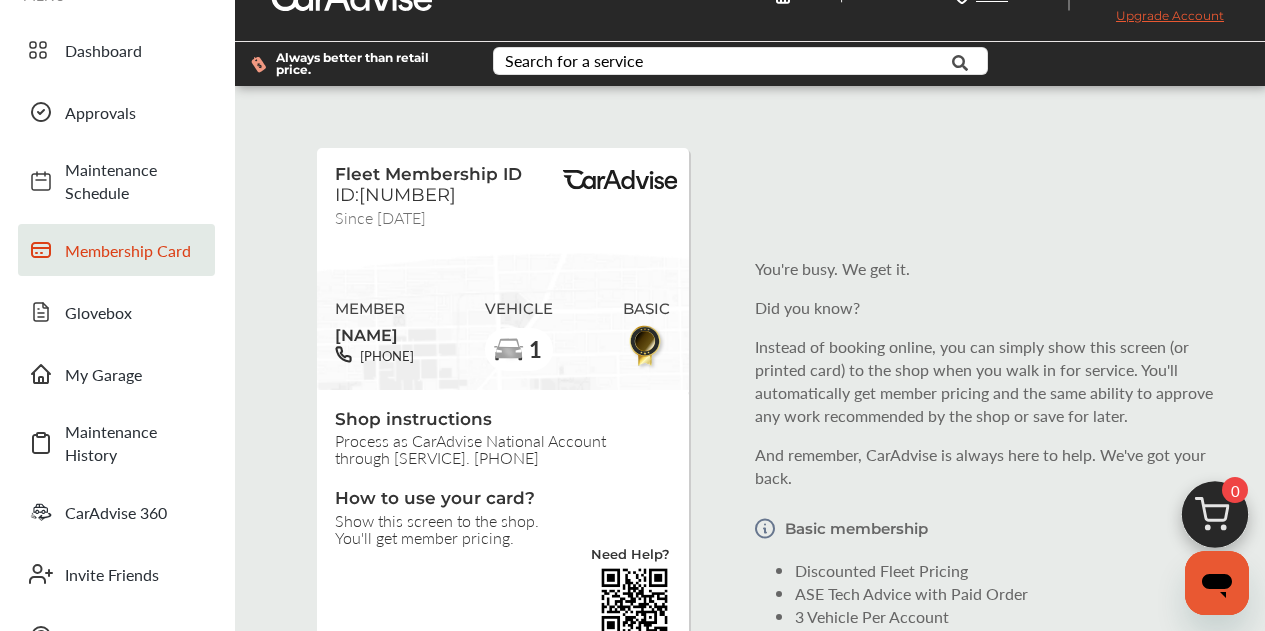 scroll, scrollTop: 0, scrollLeft: 0, axis: both 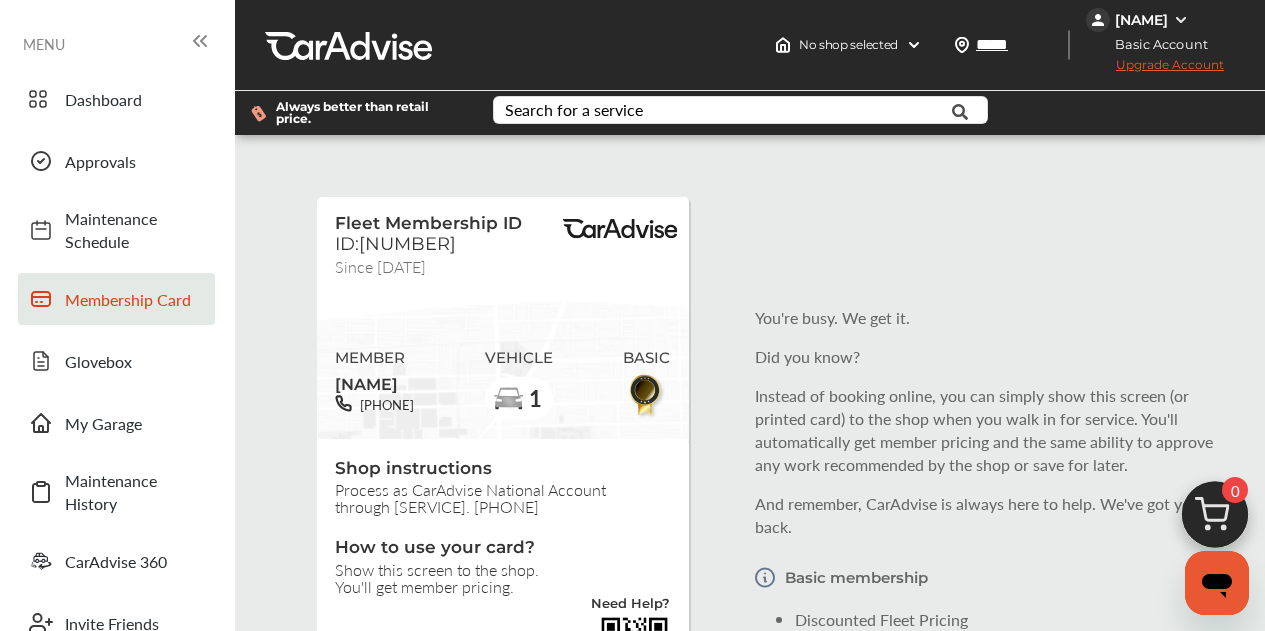 click on "Upgrade Account" at bounding box center [1155, 69] 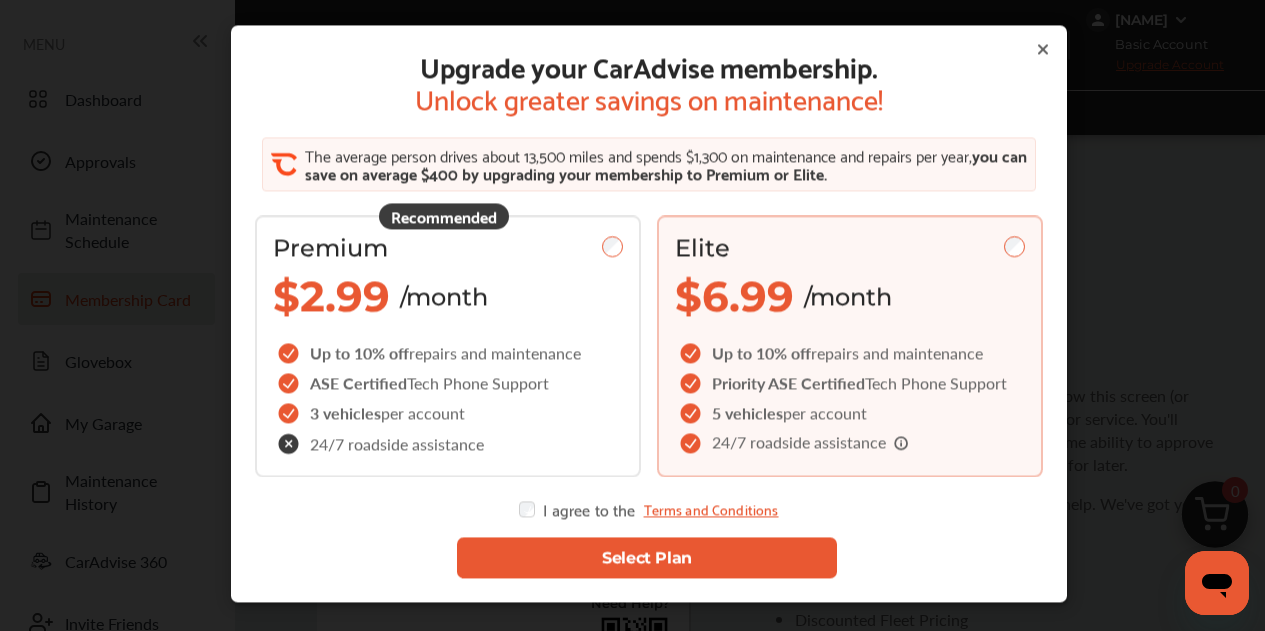click on "Select Plan" at bounding box center (647, 558) 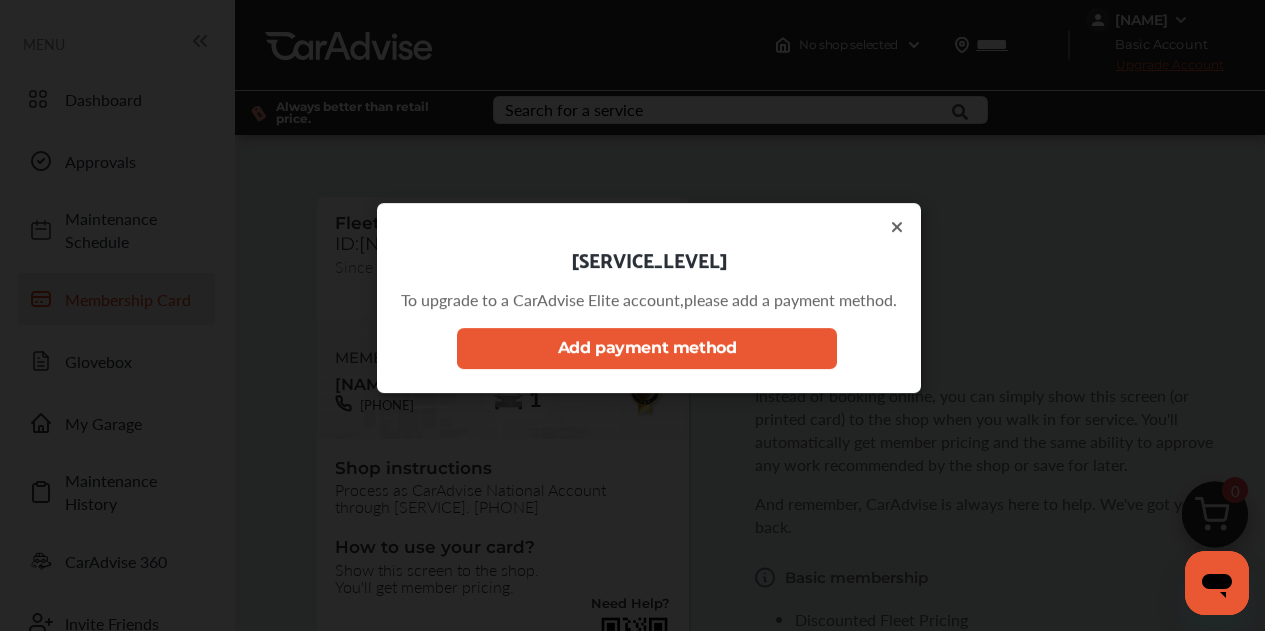click on "Add payment method" at bounding box center [647, 348] 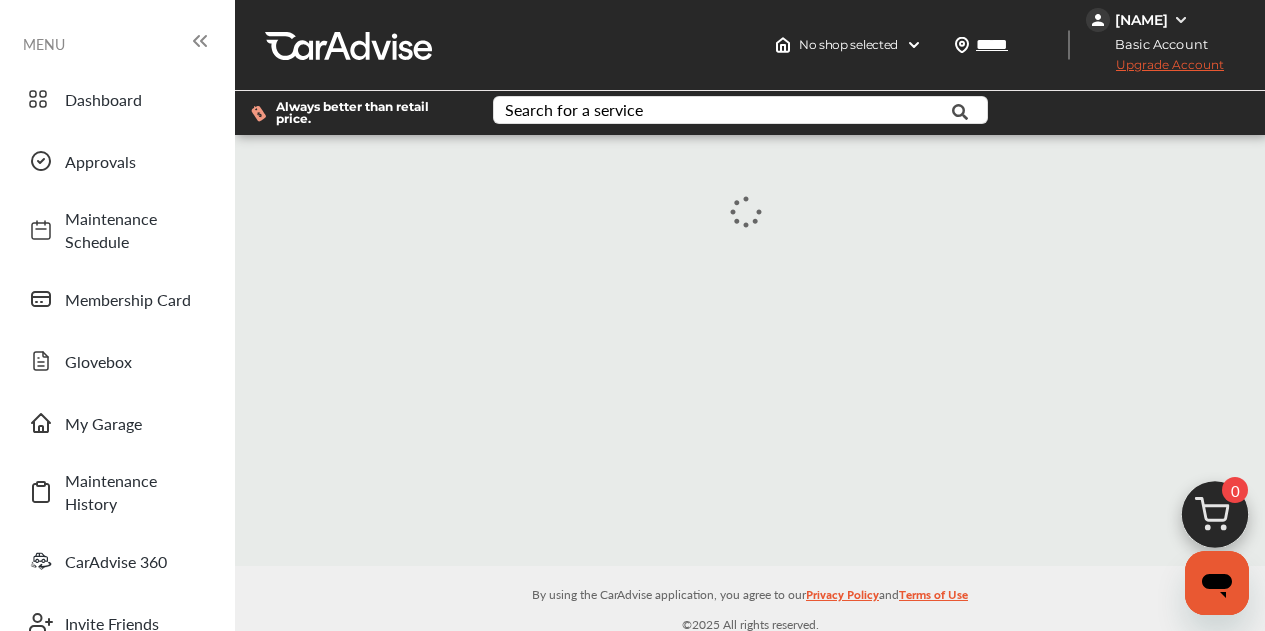 scroll, scrollTop: 0, scrollLeft: 0, axis: both 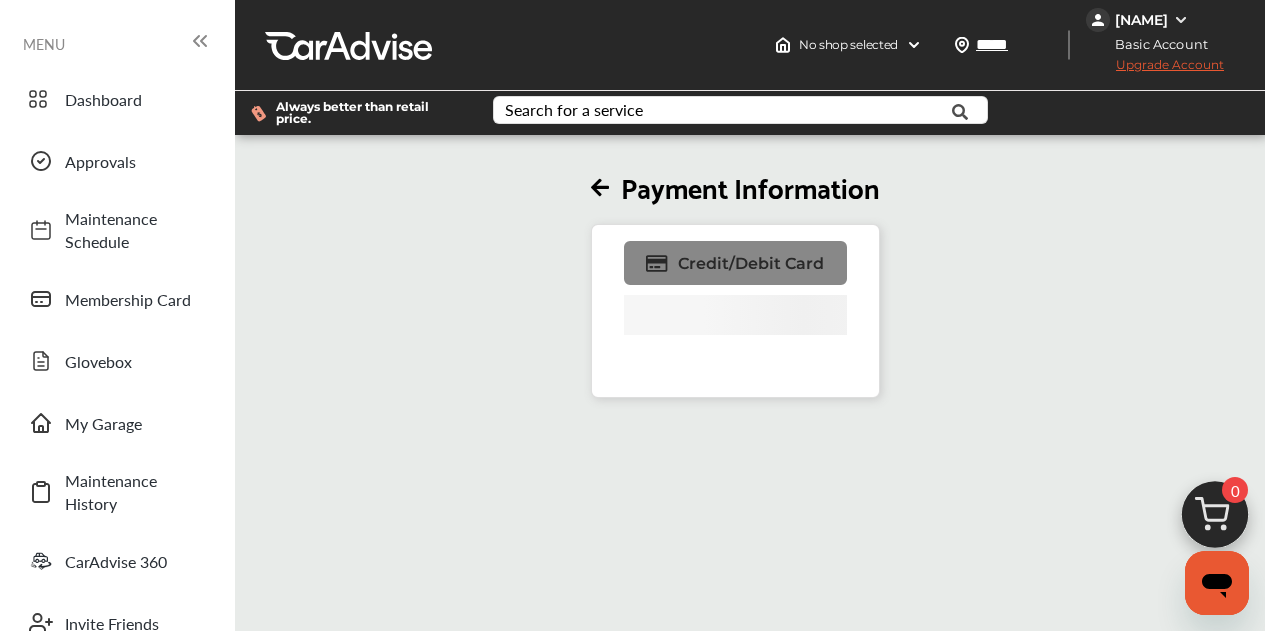 click on "Credit/Debit Card" at bounding box center (735, 263) 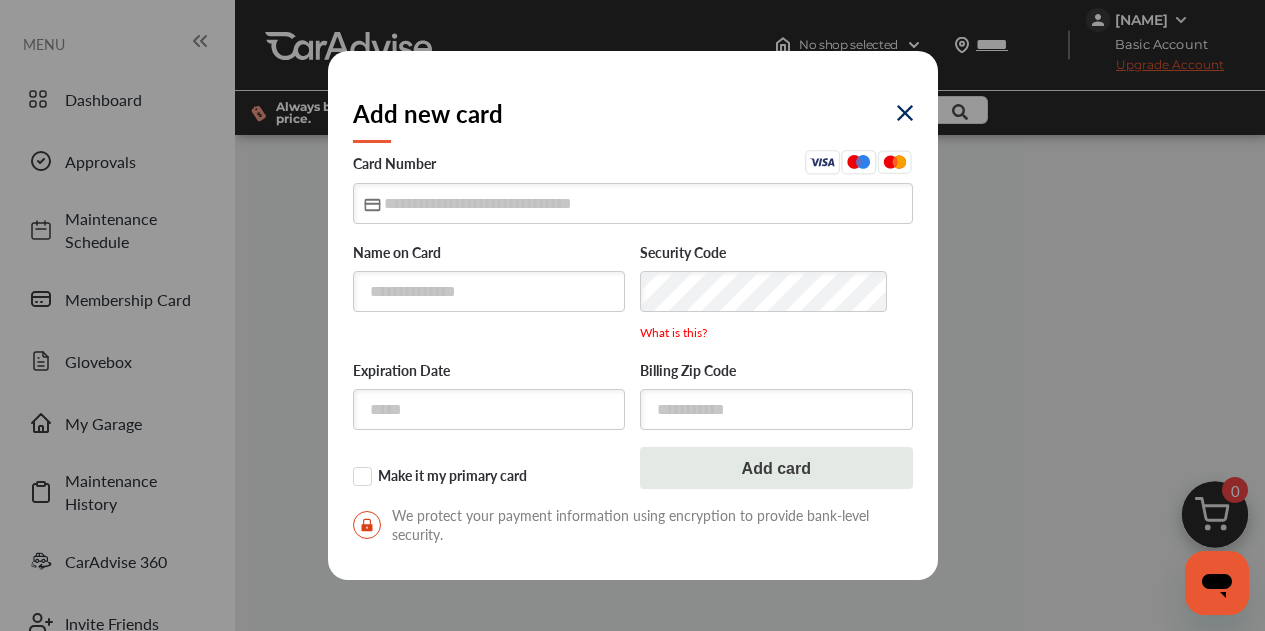 click 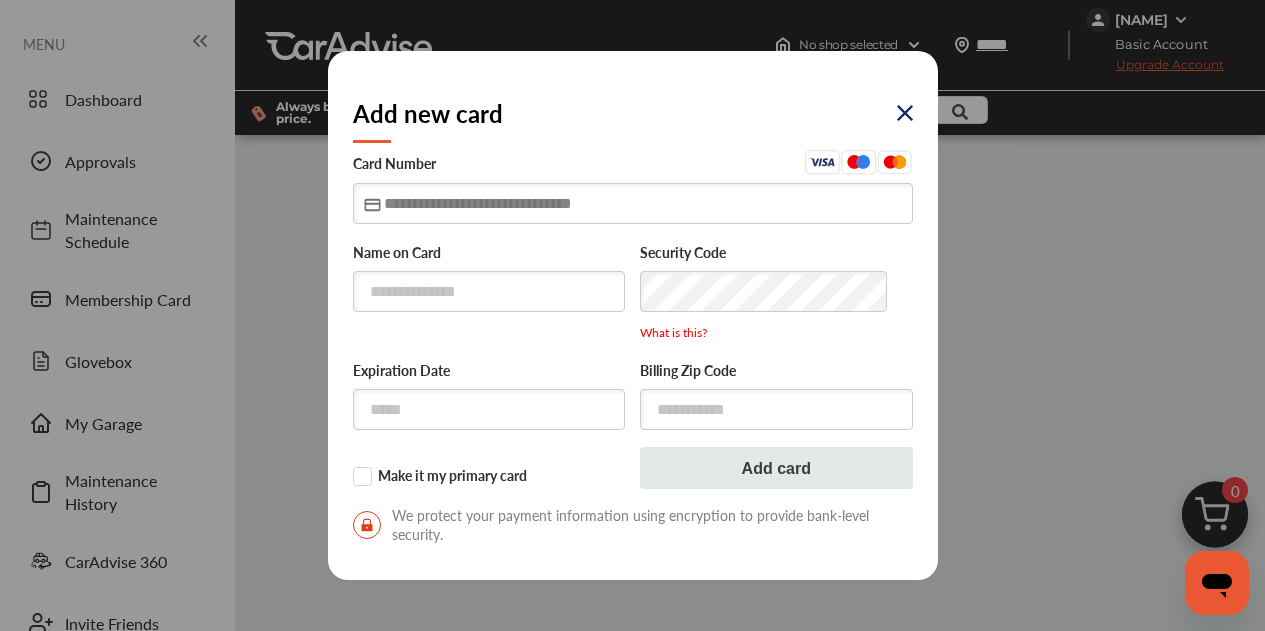 click at bounding box center (633, 203) 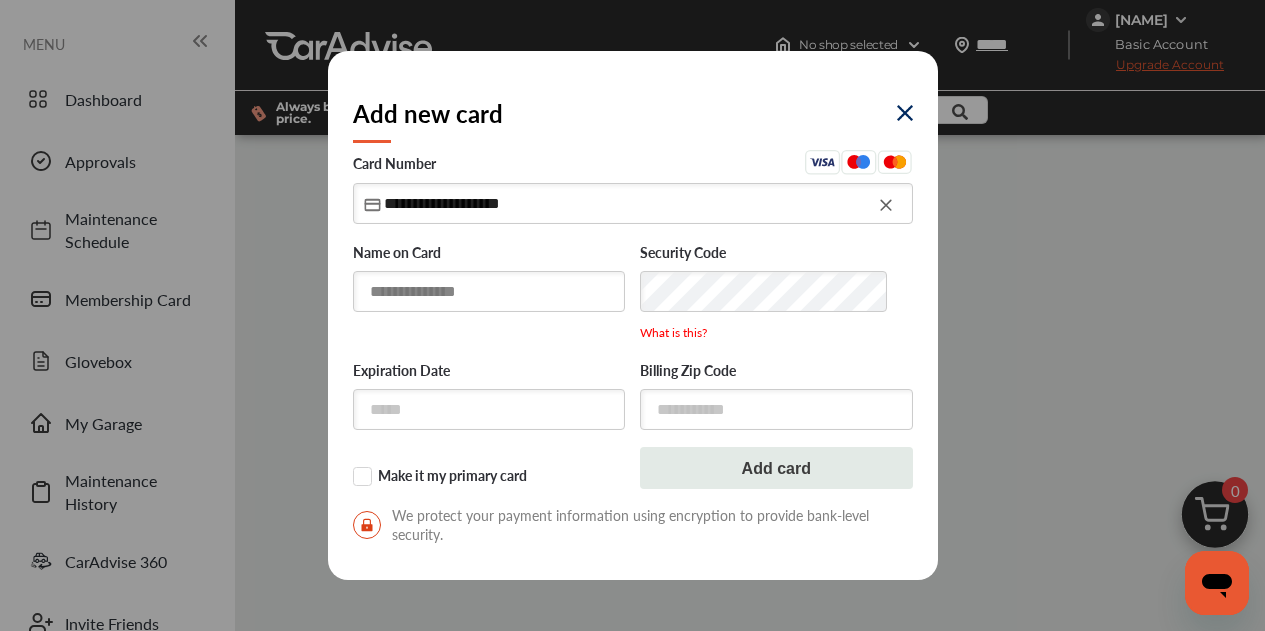 type on "**********" 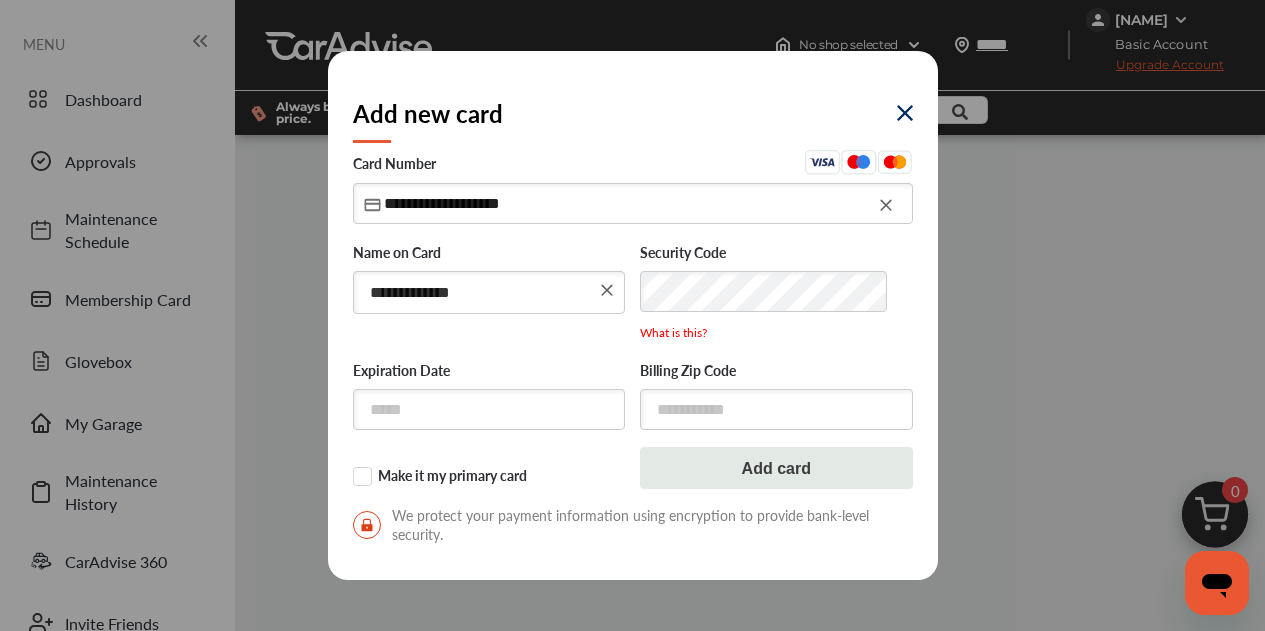 type on "**********" 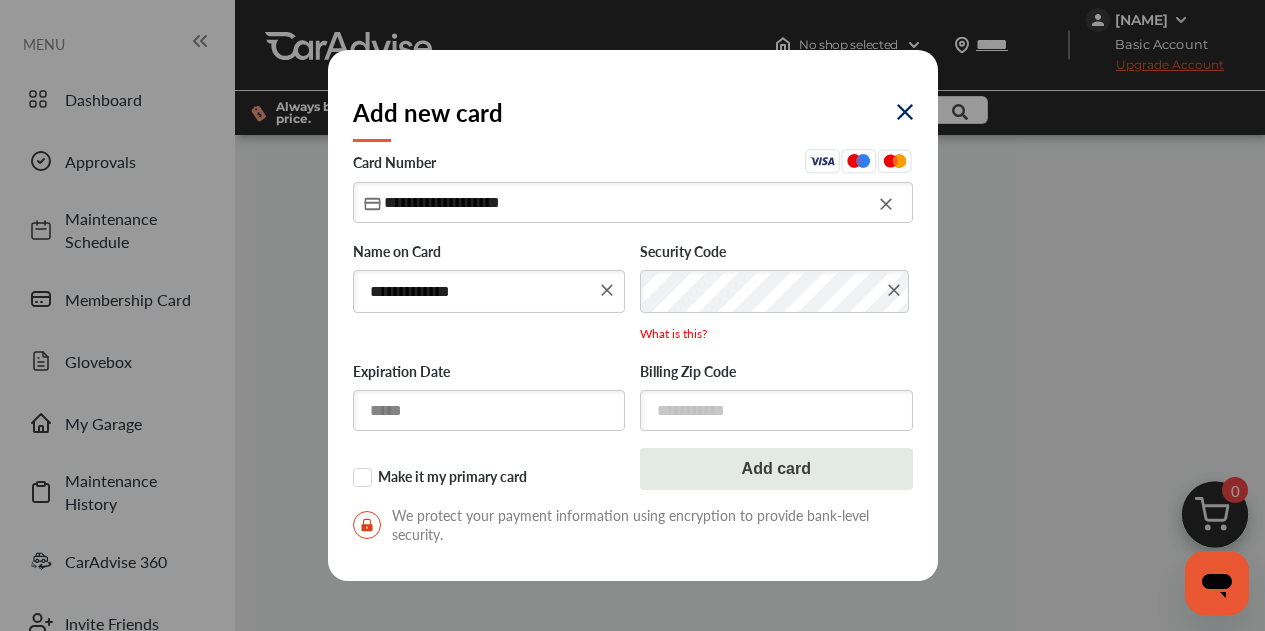 click at bounding box center [489, 410] 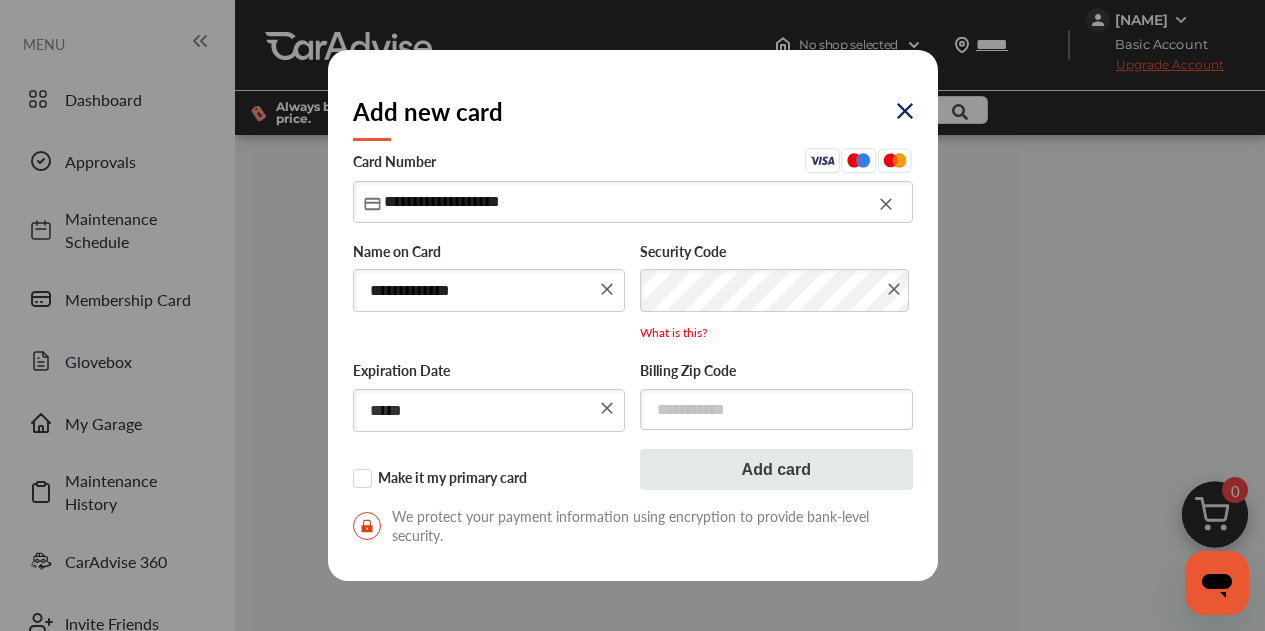type on "*****" 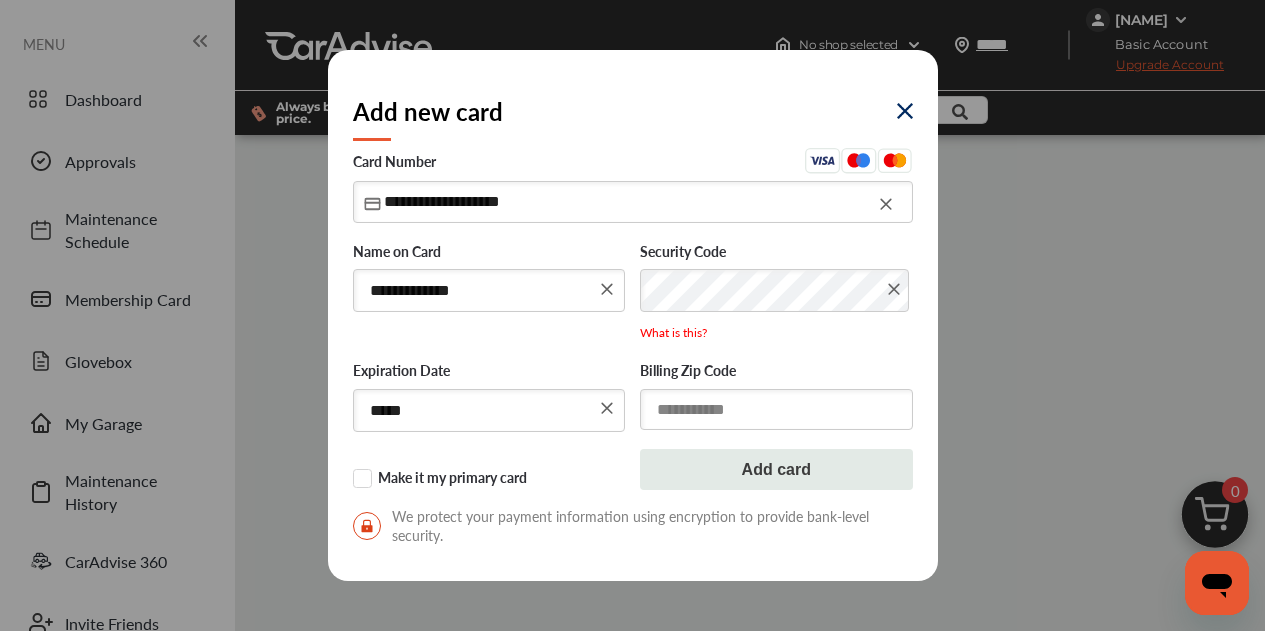 click at bounding box center [776, 409] 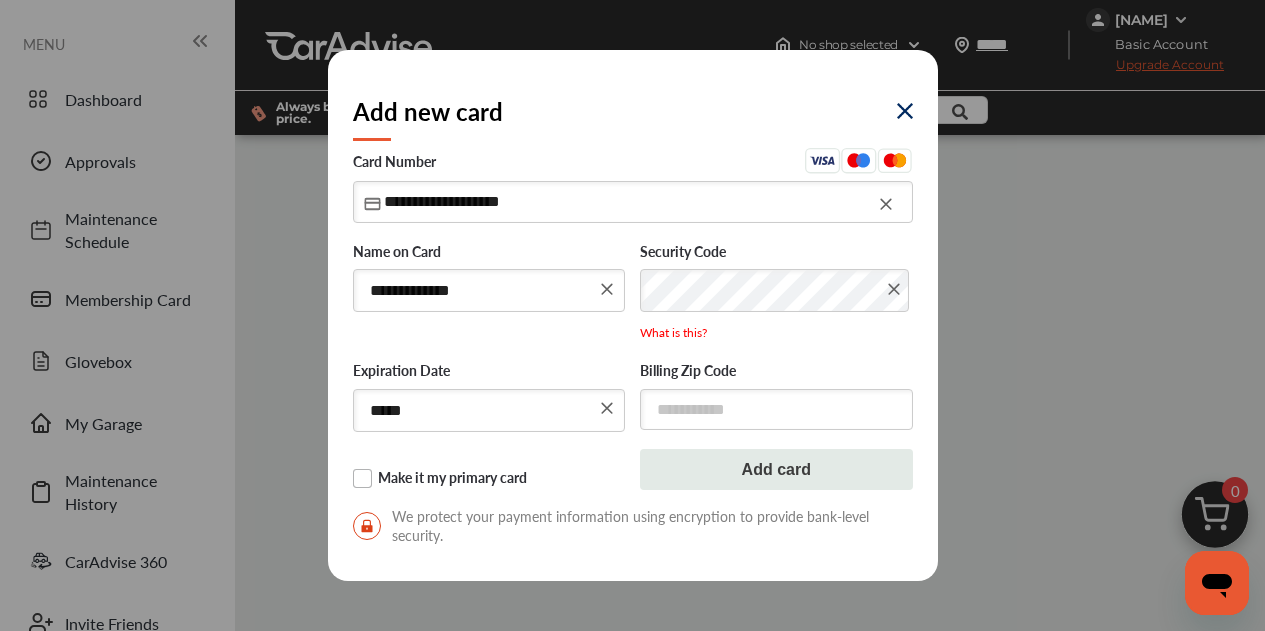click on "Make it my primary card" at bounding box center [489, 479] 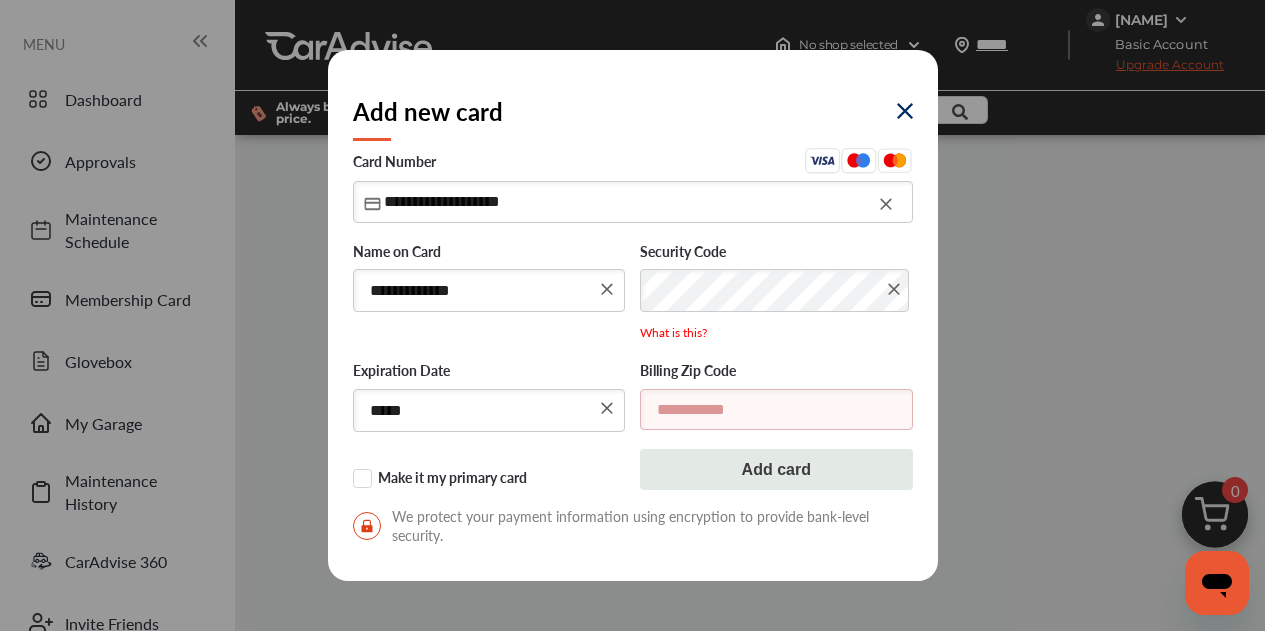click at bounding box center (776, 409) 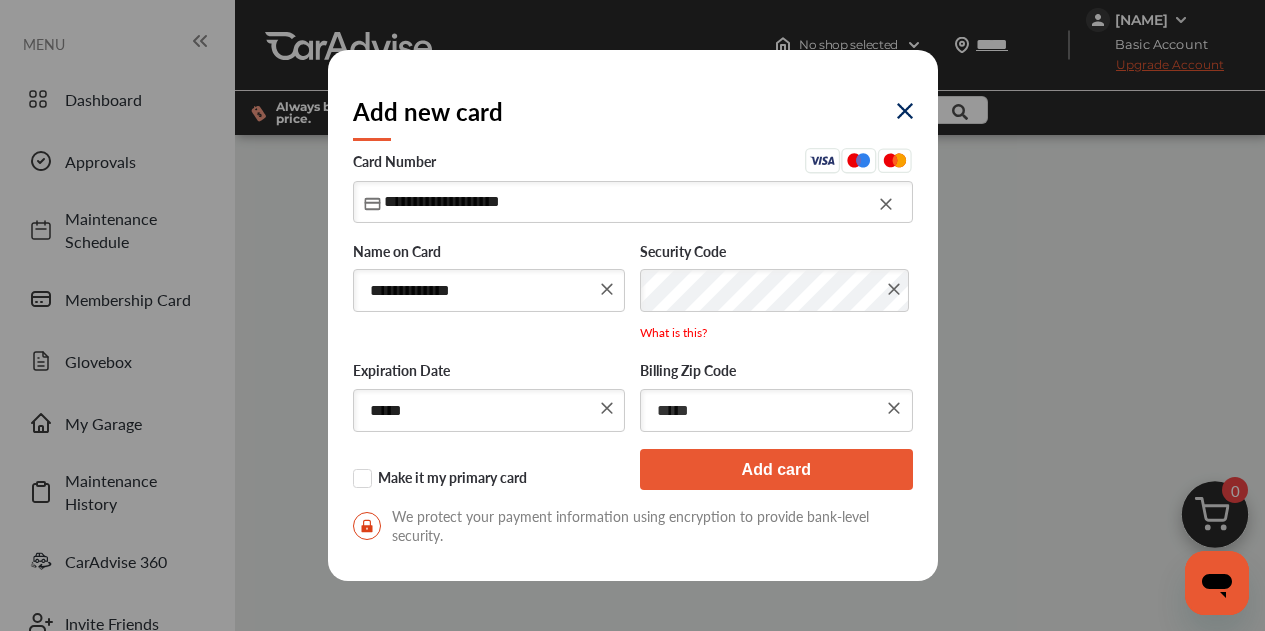 type on "*****" 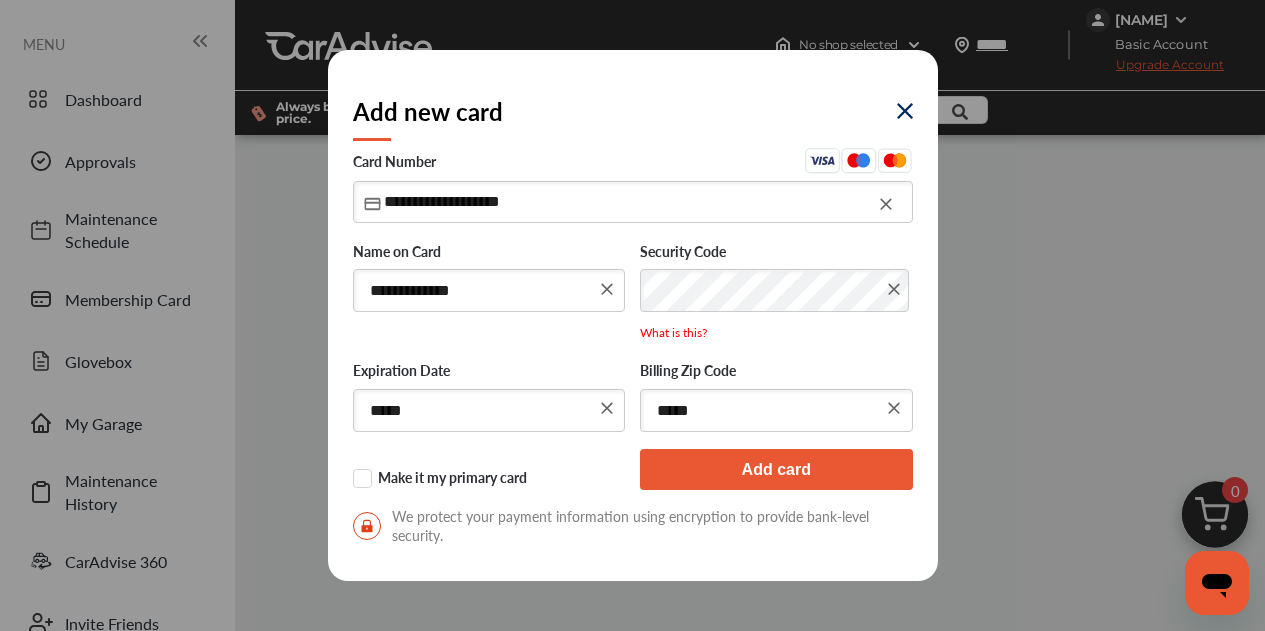click on "Add card" at bounding box center [776, 470] 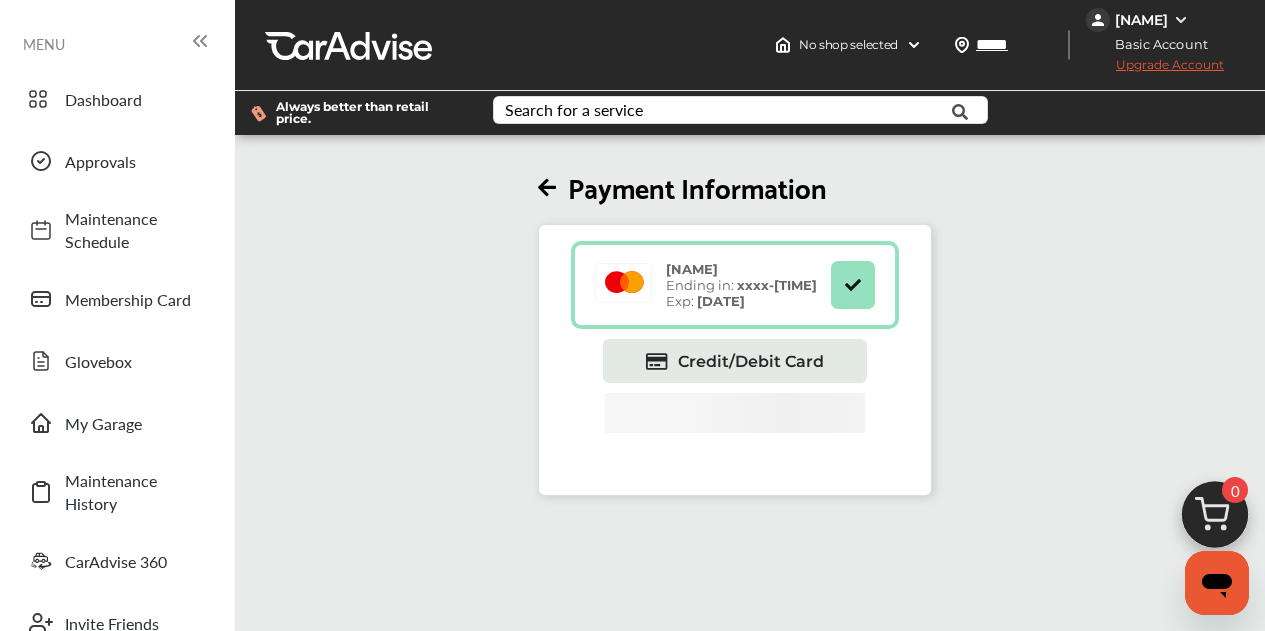 scroll, scrollTop: 3, scrollLeft: 0, axis: vertical 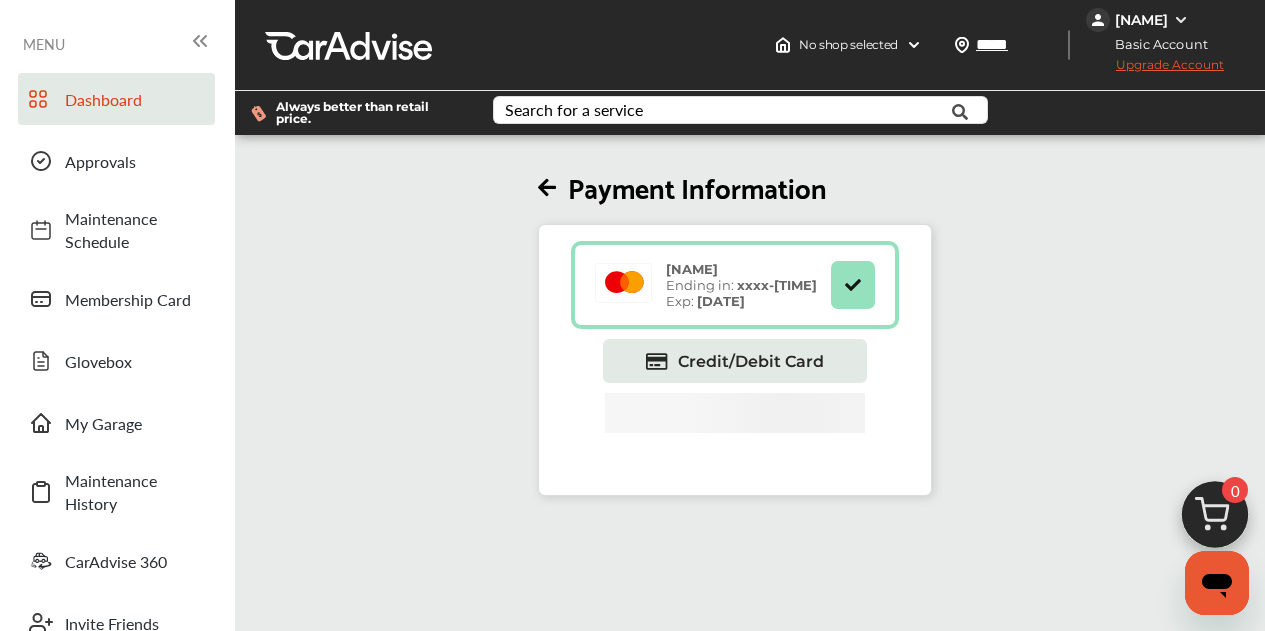 click on "Dashboard" at bounding box center (135, 99) 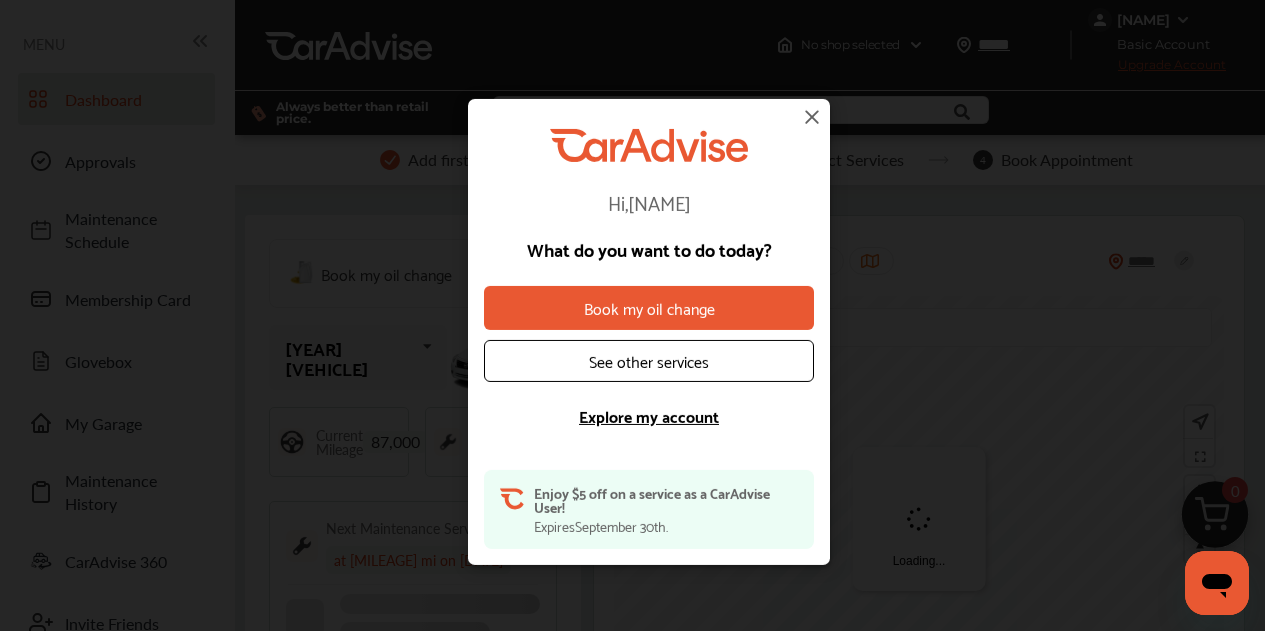 scroll, scrollTop: 0, scrollLeft: 0, axis: both 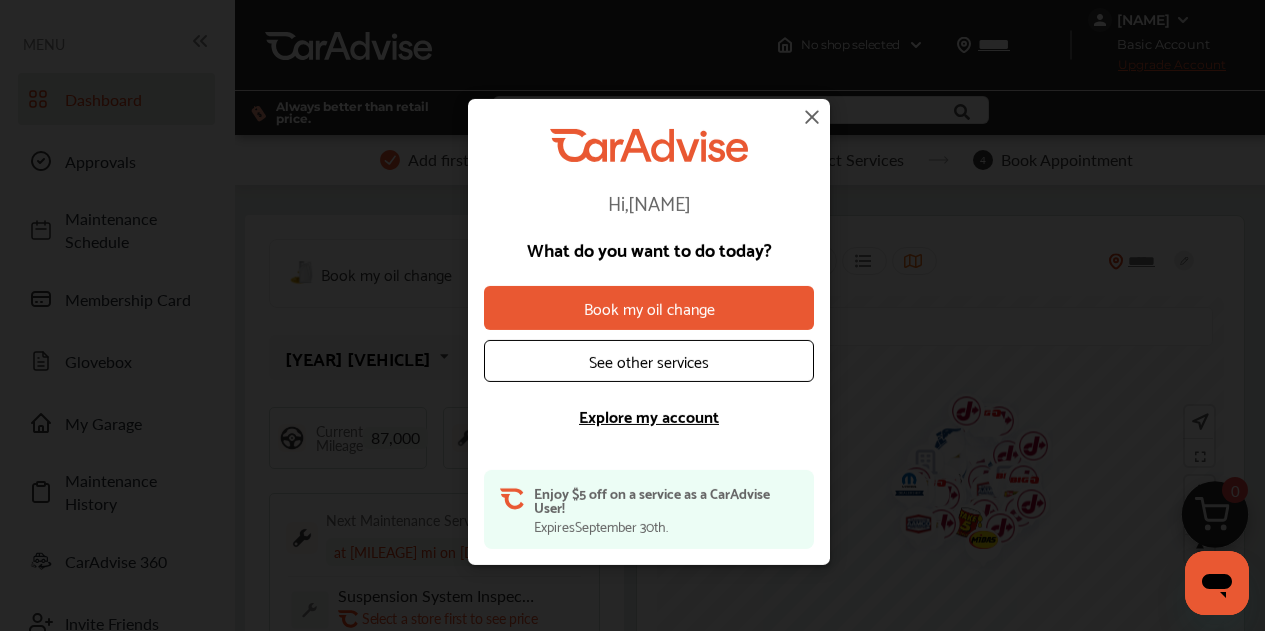 click on "Explore my account" at bounding box center (649, 416) 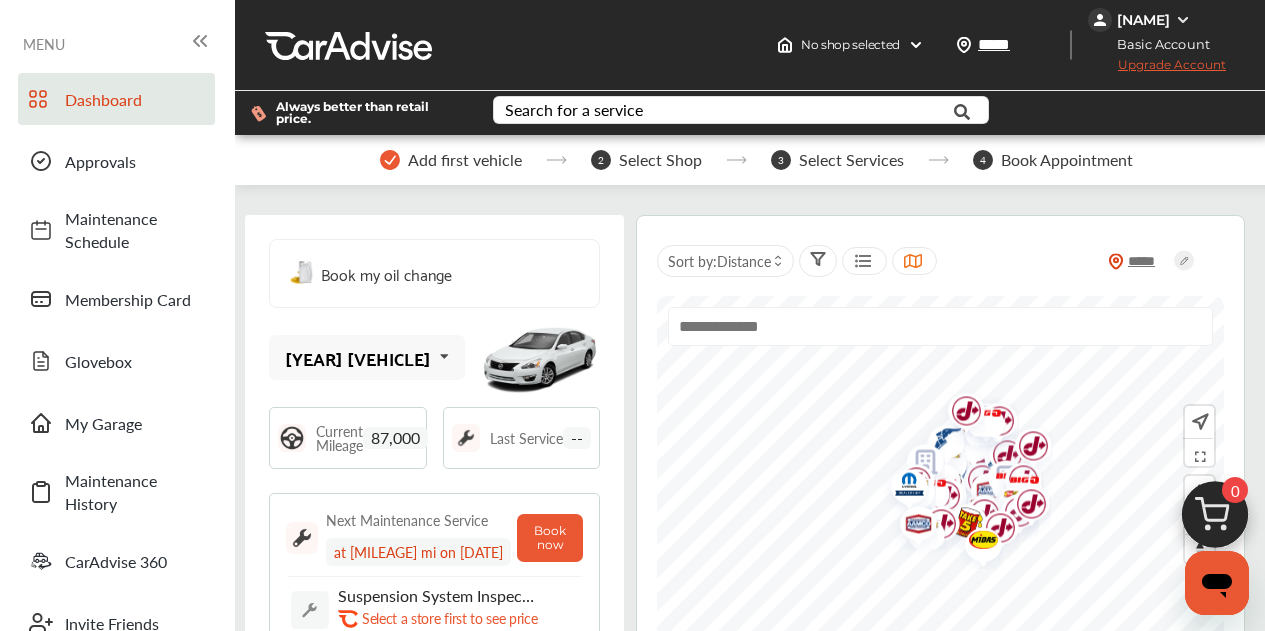 scroll, scrollTop: 101, scrollLeft: 0, axis: vertical 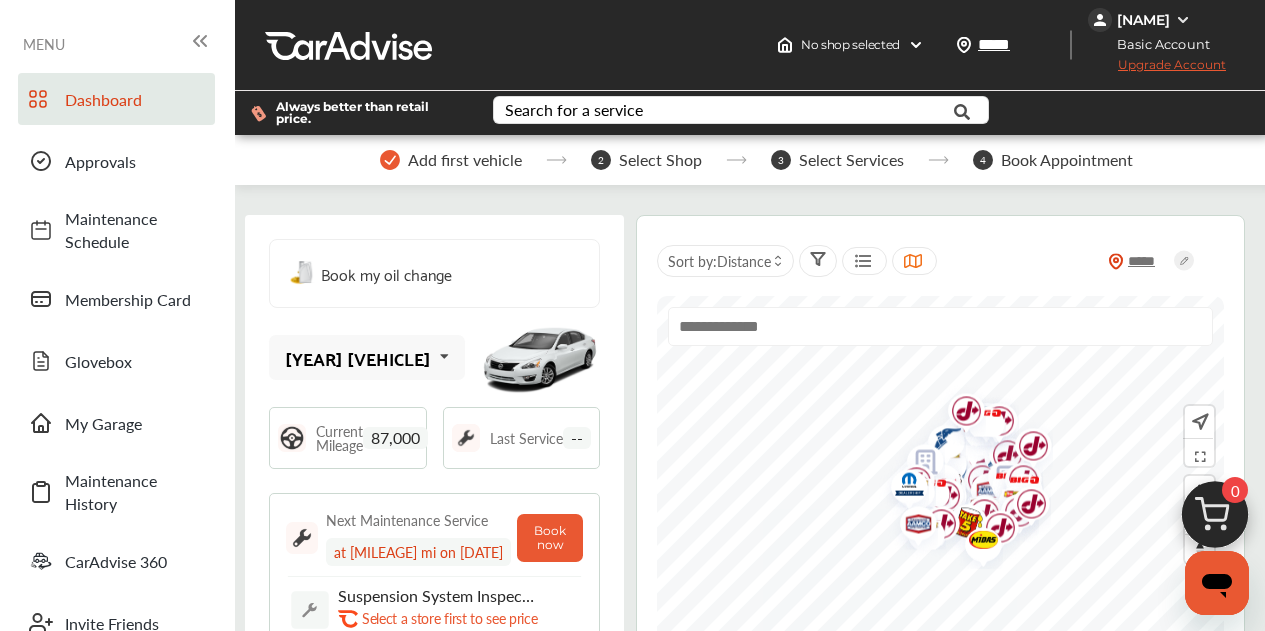 click on "[YEAR] [VEHICLE]" at bounding box center (358, 358) 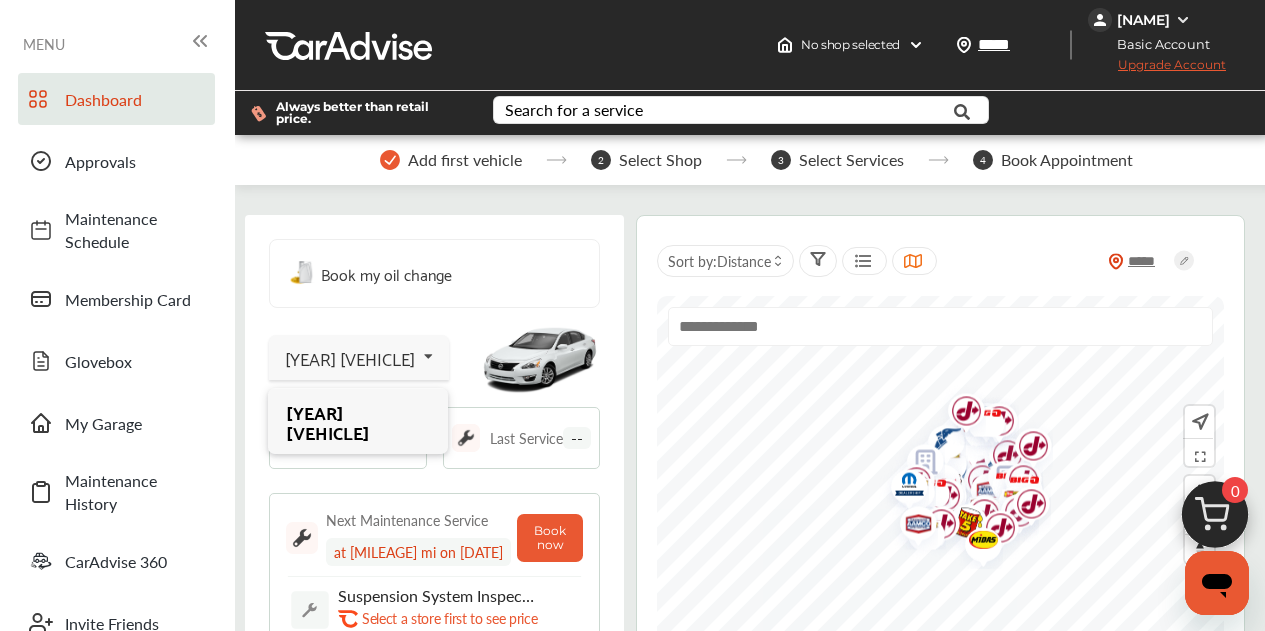 click on "[YEAR] [VEHICLE]" at bounding box center (350, 358) 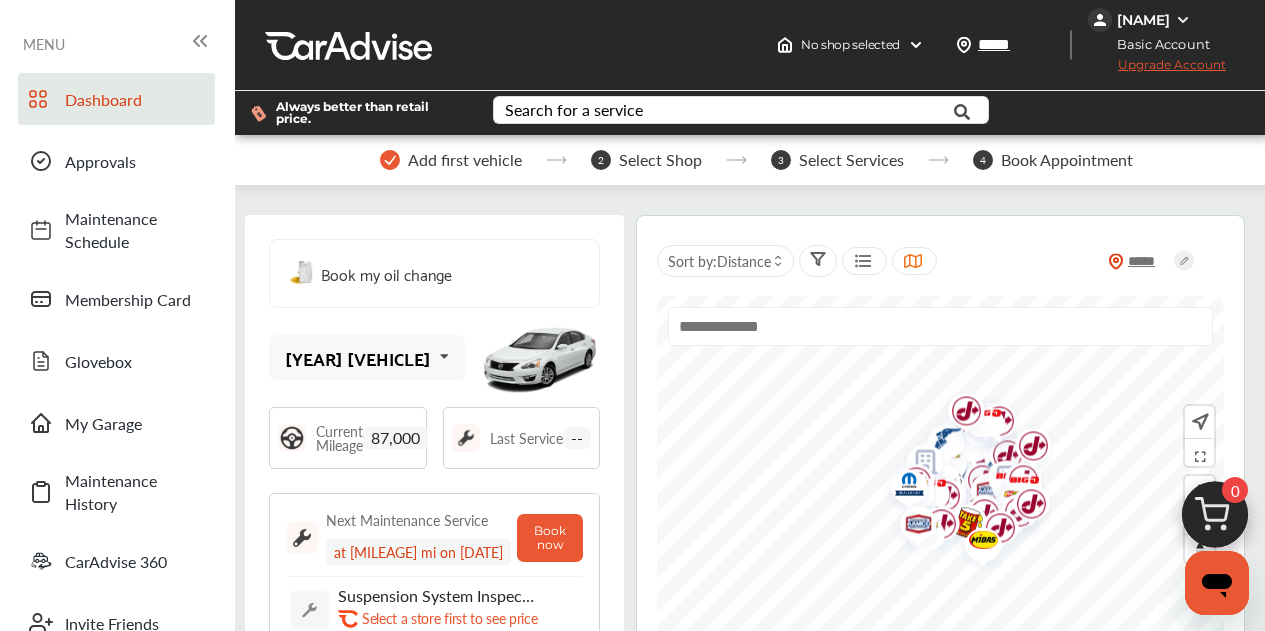 scroll, scrollTop: 0, scrollLeft: 0, axis: both 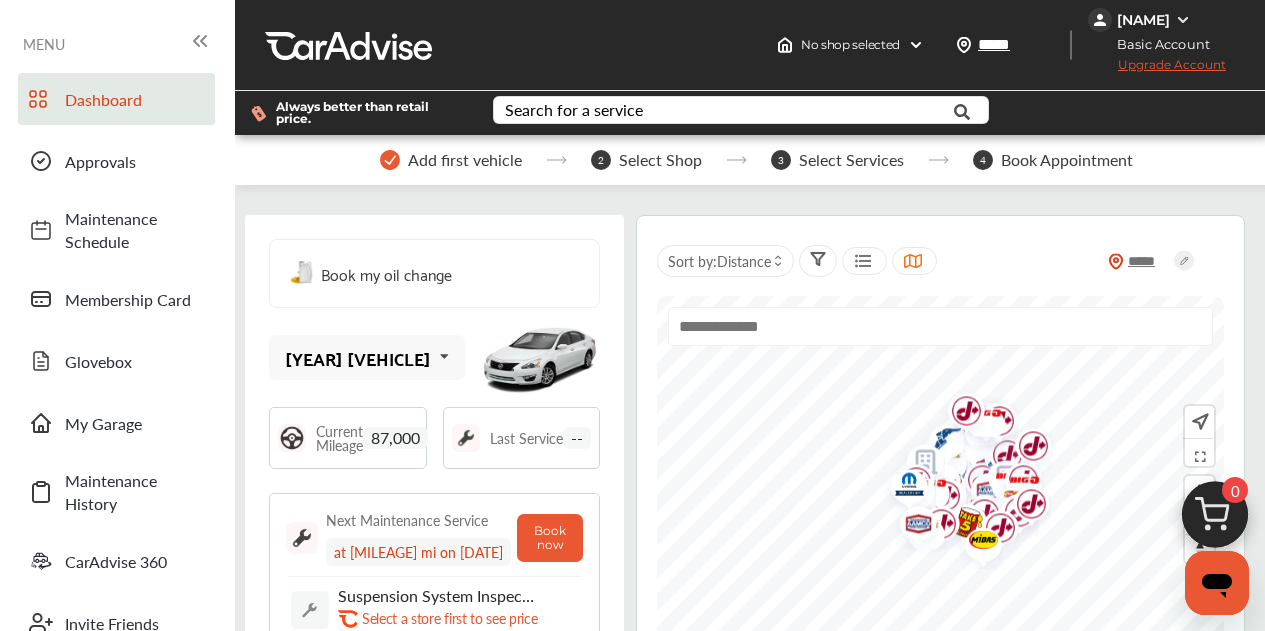 click on "Upgrade Account" at bounding box center (1157, 69) 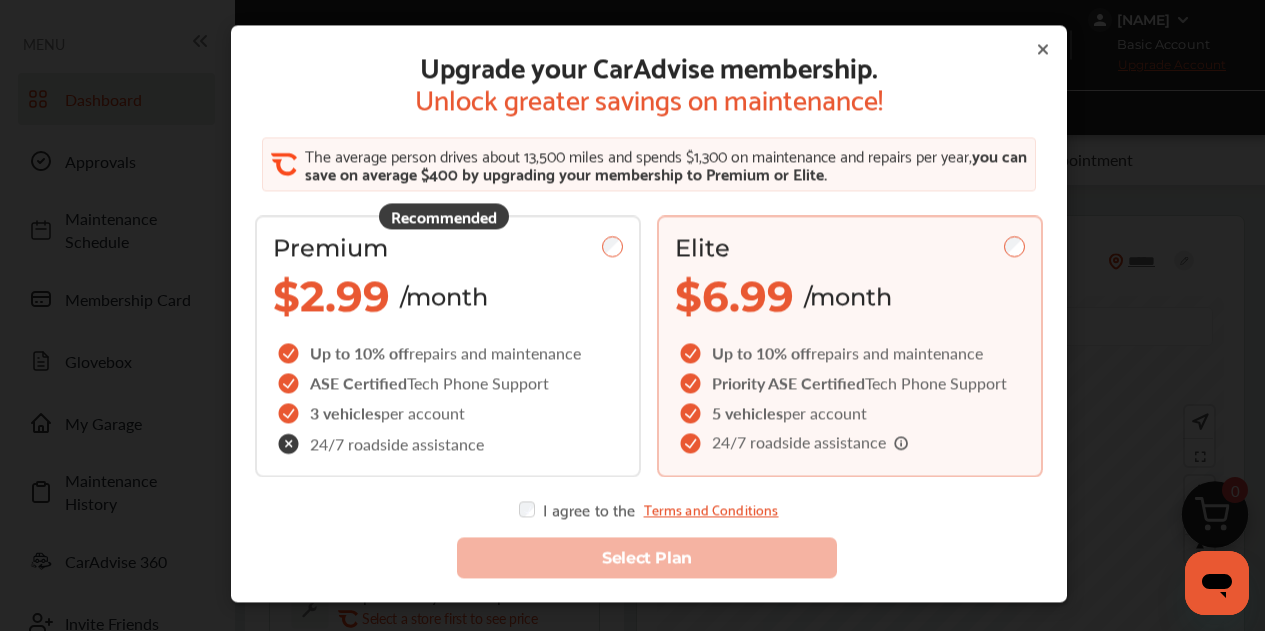 click on "[SERVICE_LEVEL] [PRICE] /month [DISCOUNT] [FEATURE] [FEATURE] [FEATURE] [FEATURE] [FEATURE]" at bounding box center (850, 347) 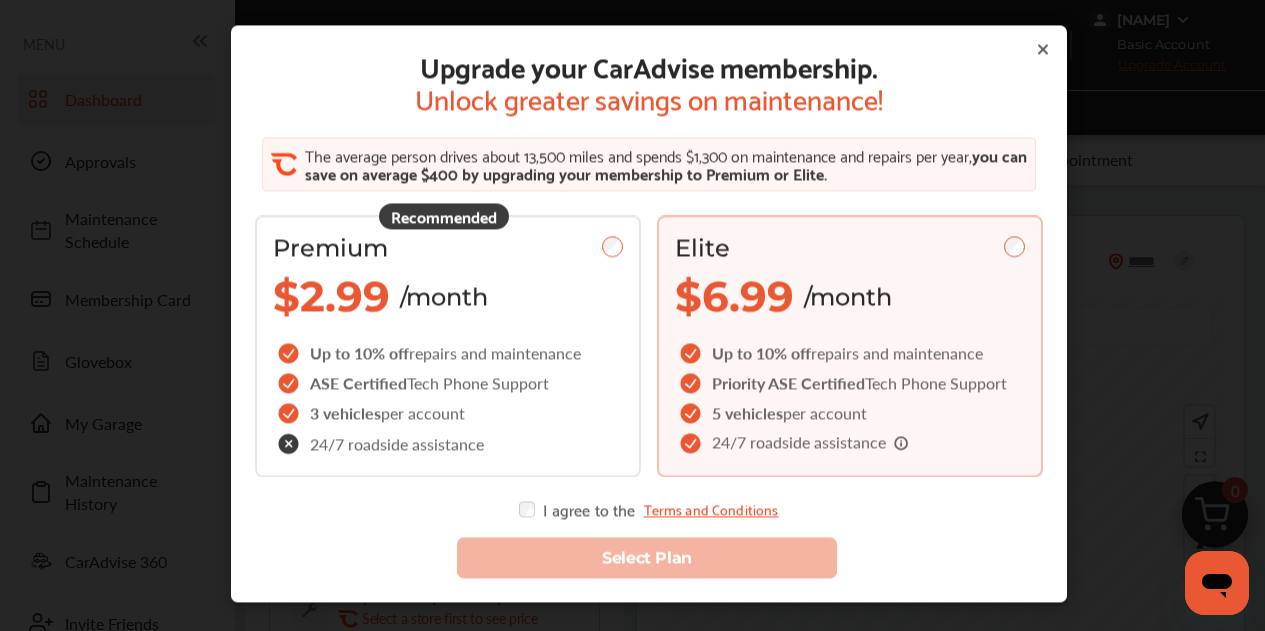 click on "I agree to the Terms and Conditions" at bounding box center [648, 510] 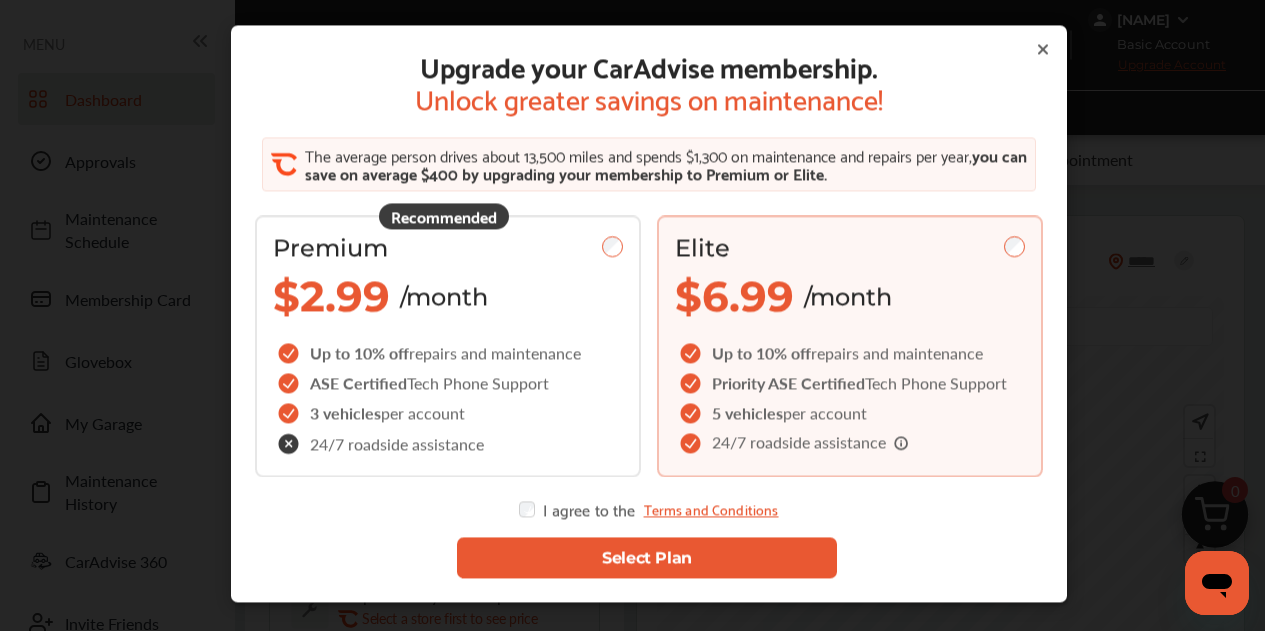 click on "Select Plan" at bounding box center (647, 558) 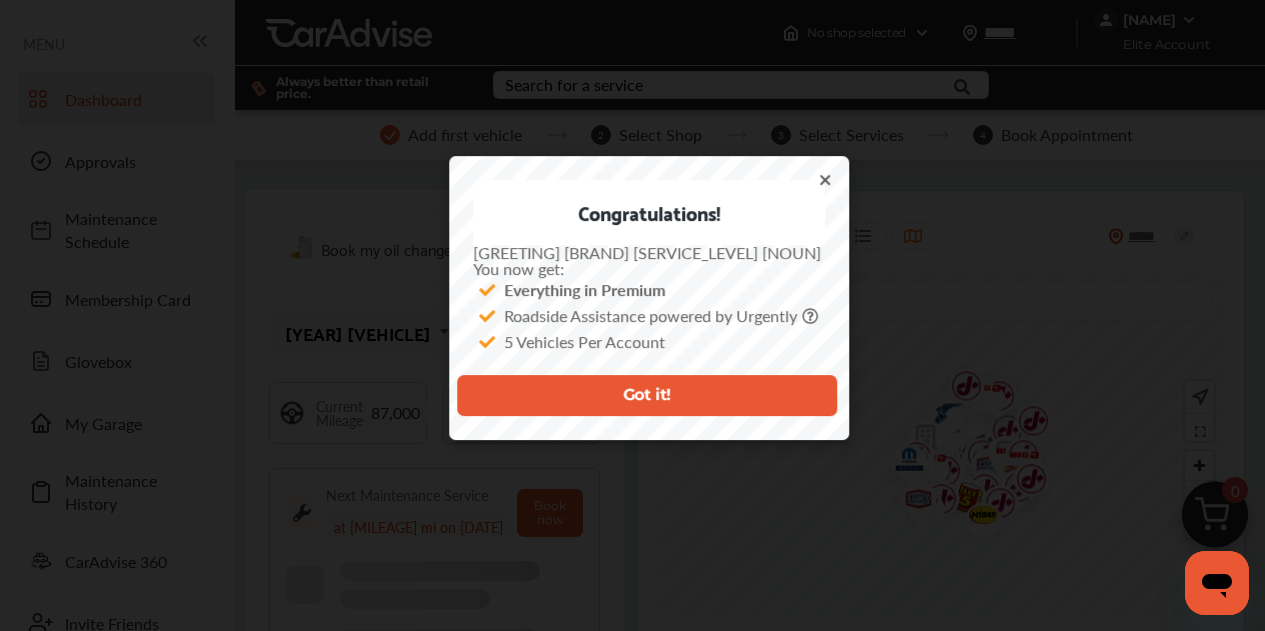 click on "Got it!" at bounding box center [647, 395] 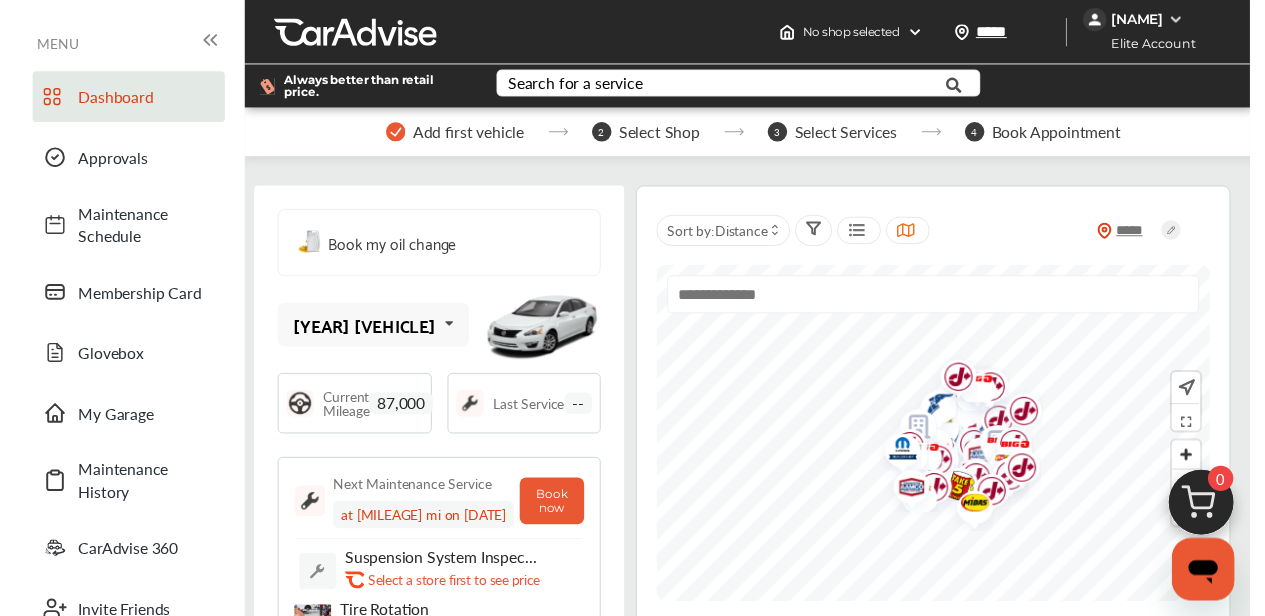 scroll, scrollTop: 54, scrollLeft: 0, axis: vertical 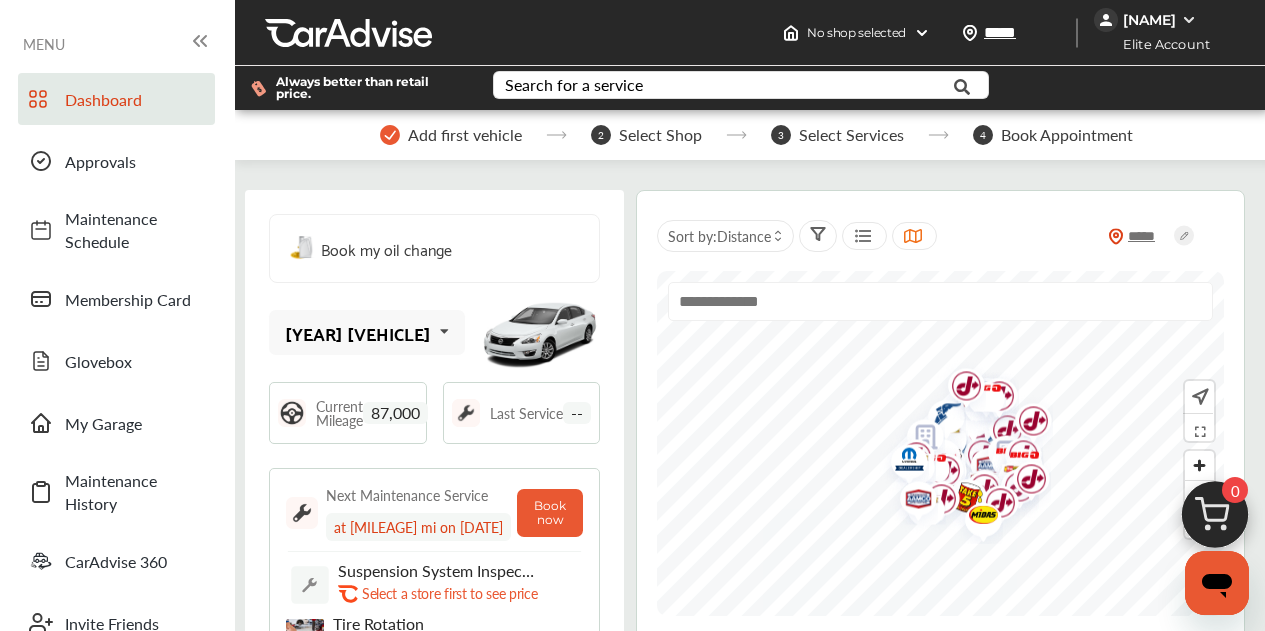 click on "[YEAR] [VEHICLE]" at bounding box center [358, 333] 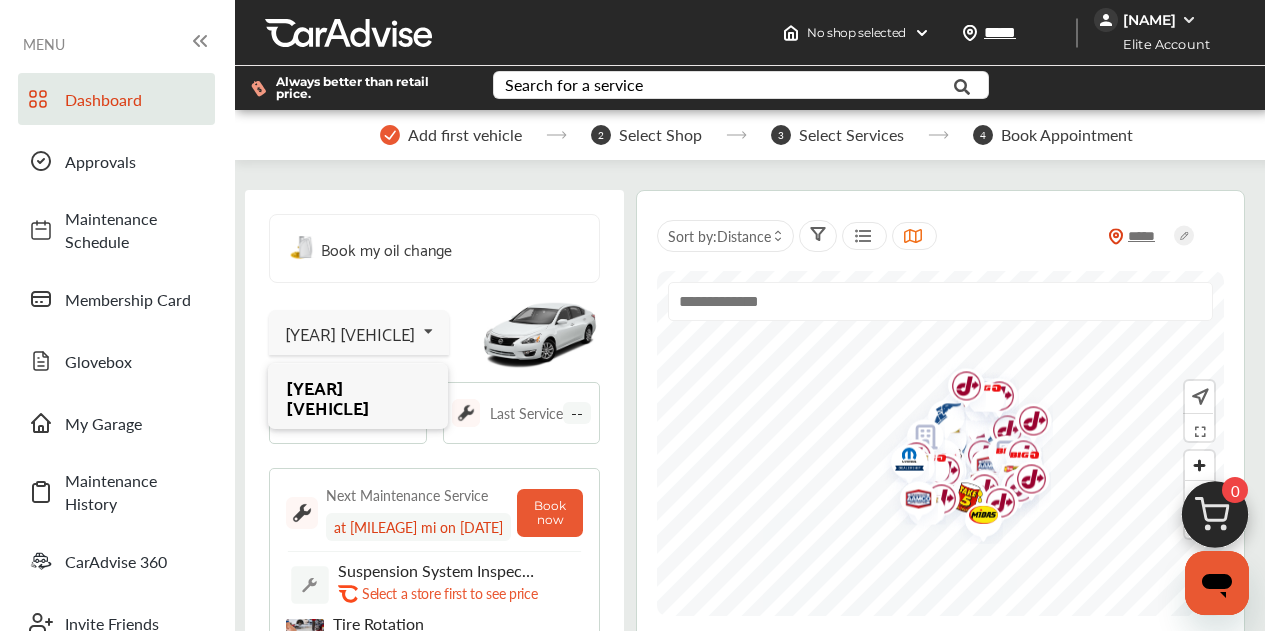 click on "Book my oil change" at bounding box center [434, 248] 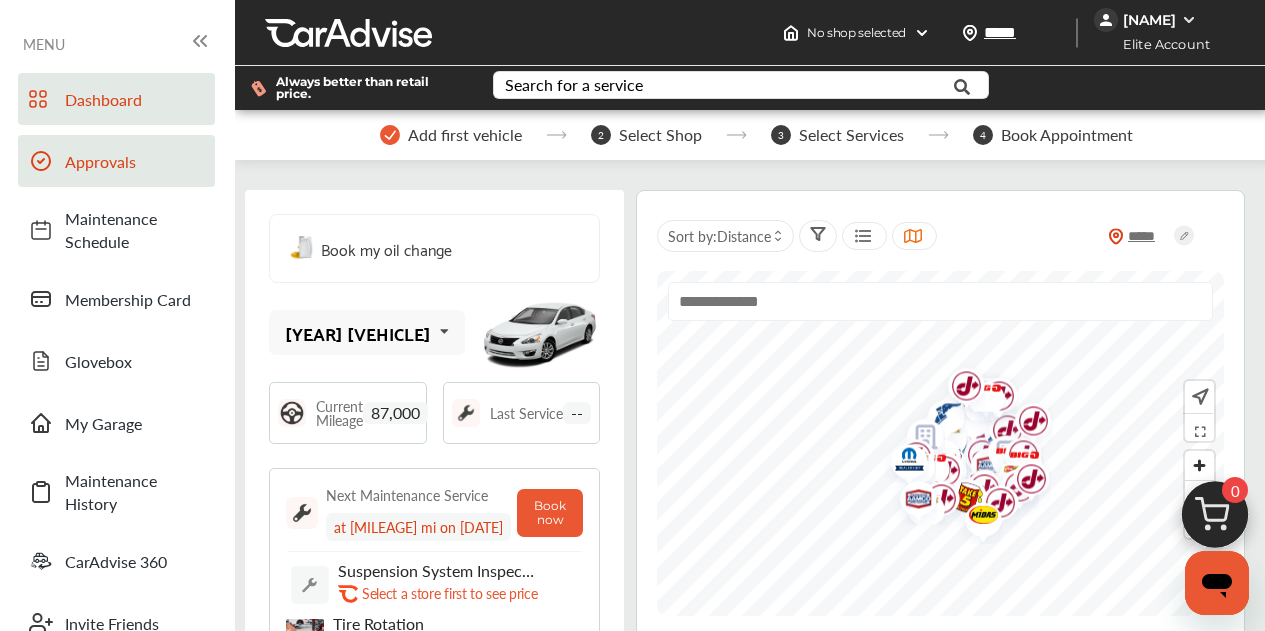 click on "Approvals" at bounding box center [135, 161] 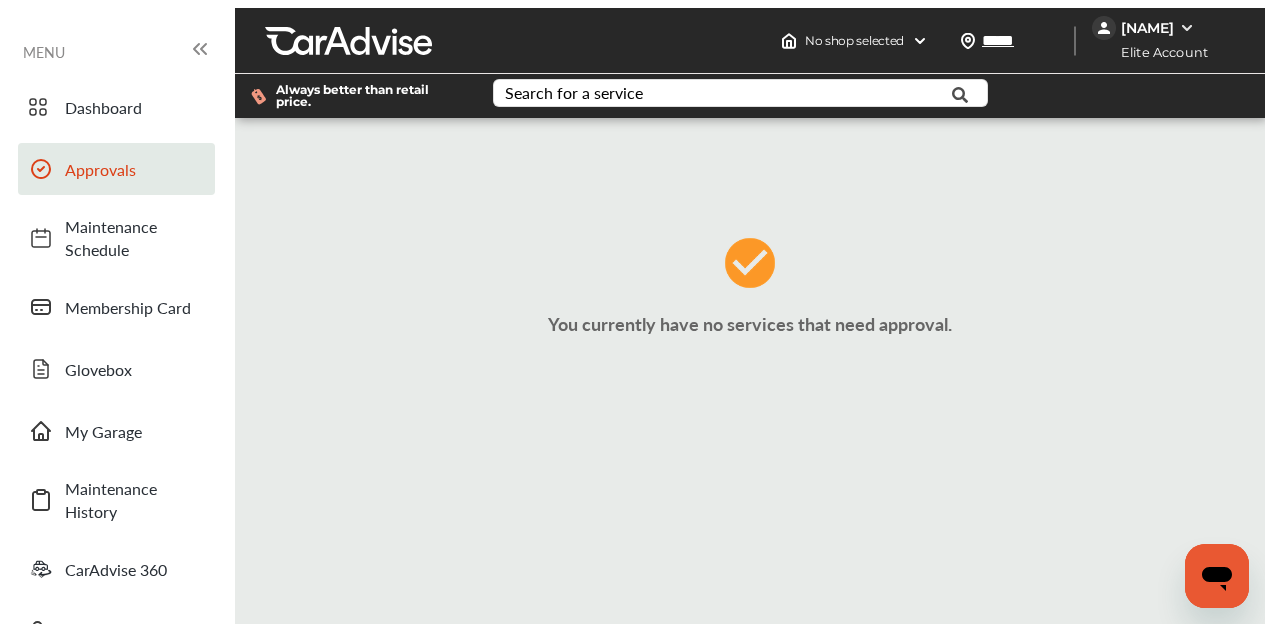 scroll, scrollTop: 0, scrollLeft: 0, axis: both 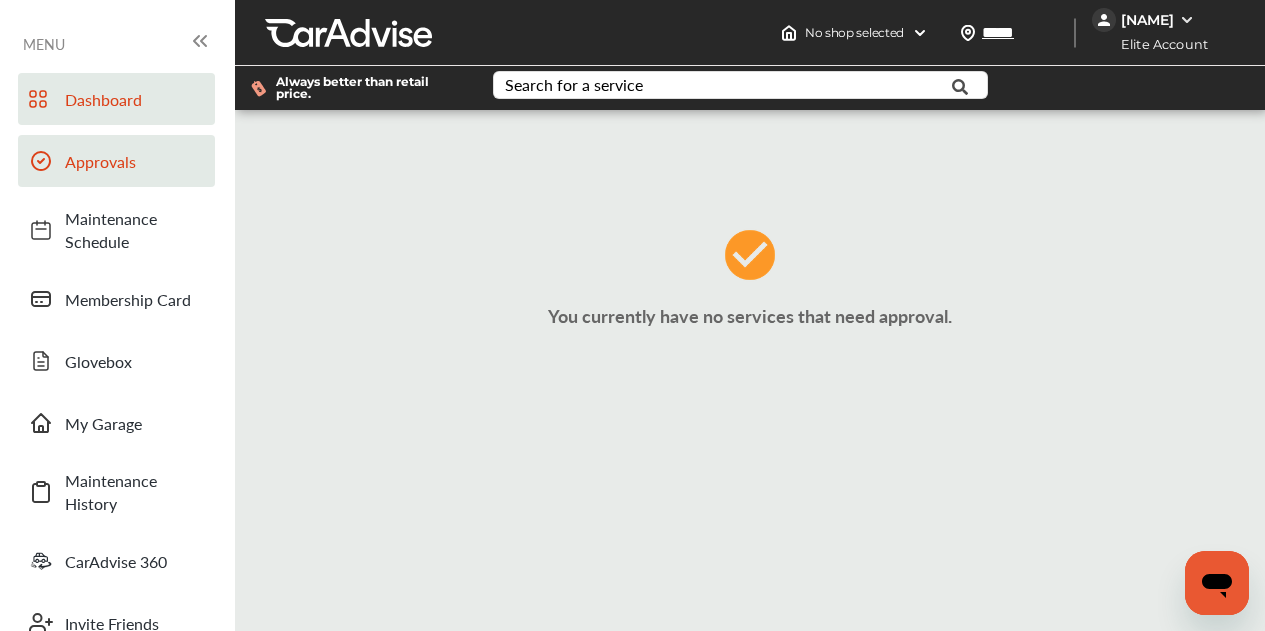 click on "Dashboard" at bounding box center [135, 99] 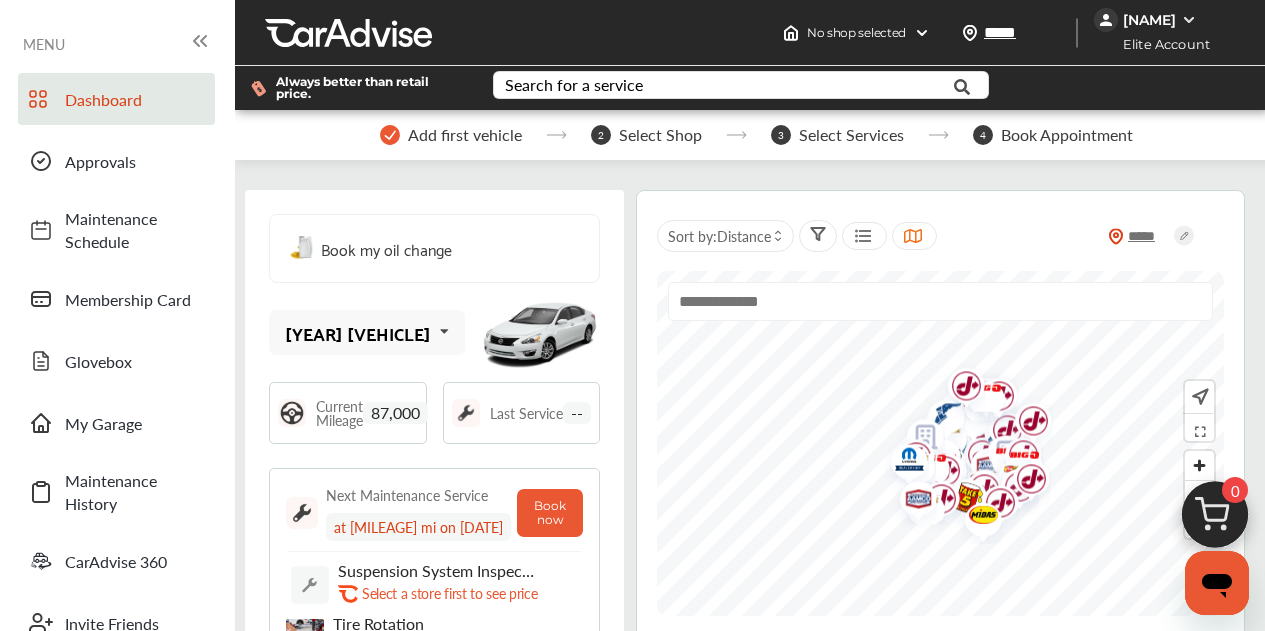 scroll, scrollTop: 197, scrollLeft: 0, axis: vertical 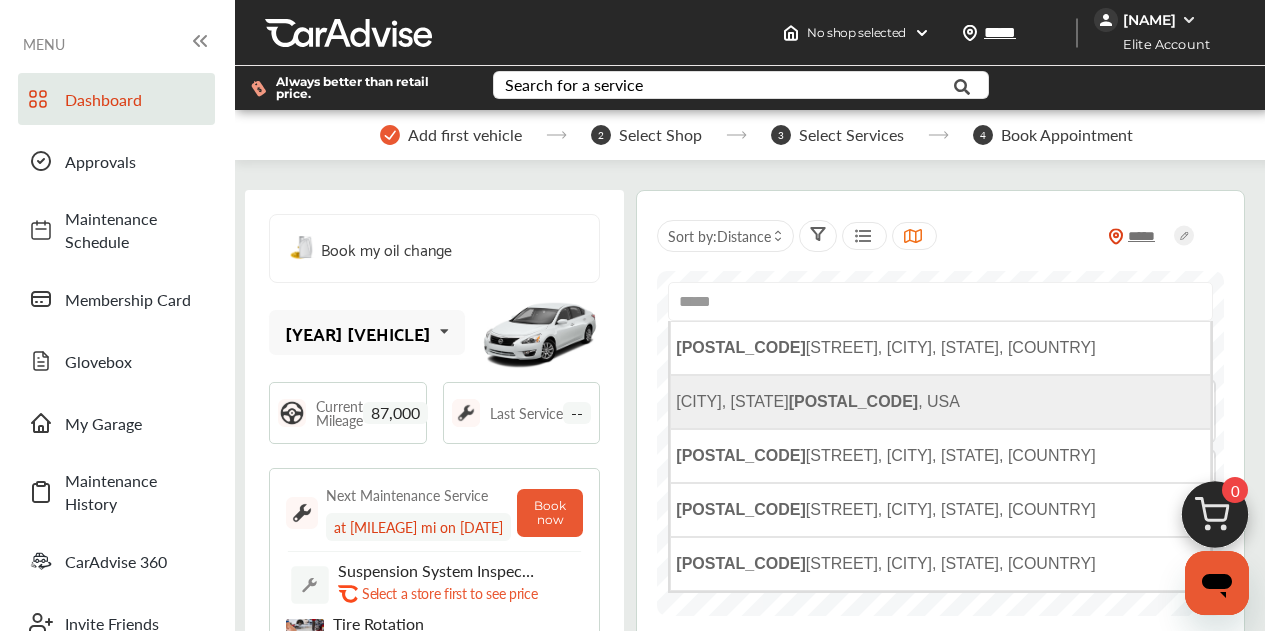 click on "[CITY], [STATE] [POSTAL_CODE], [COUNTRY]" at bounding box center [940, 402] 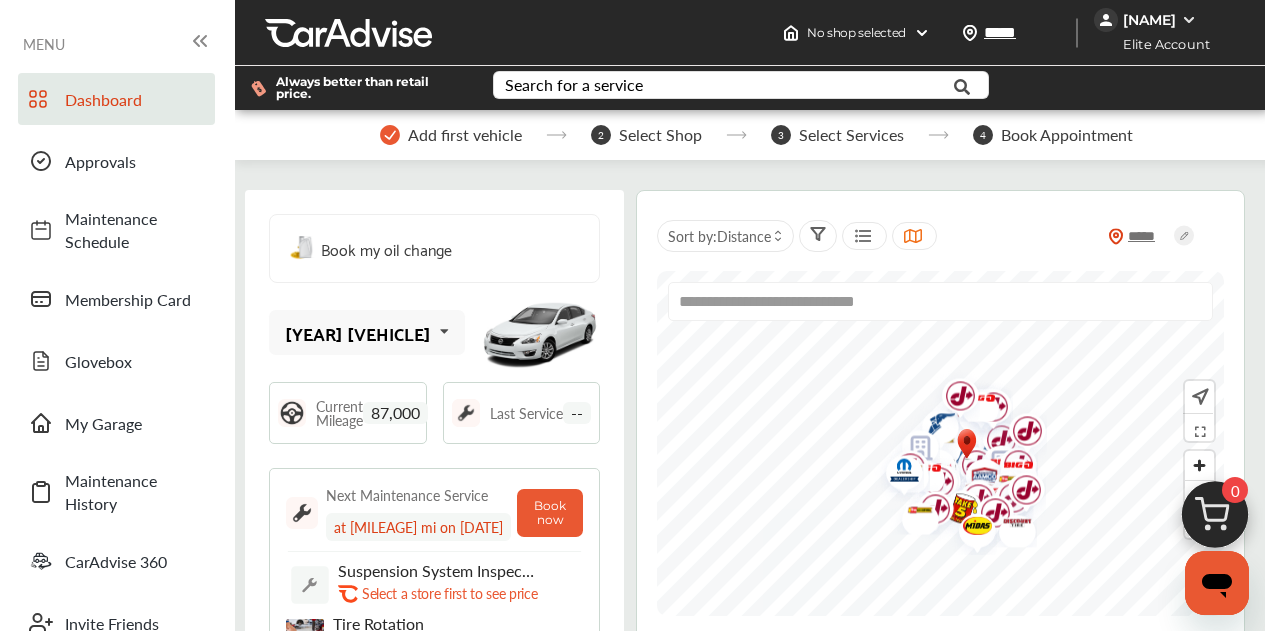 scroll, scrollTop: 134, scrollLeft: 0, axis: vertical 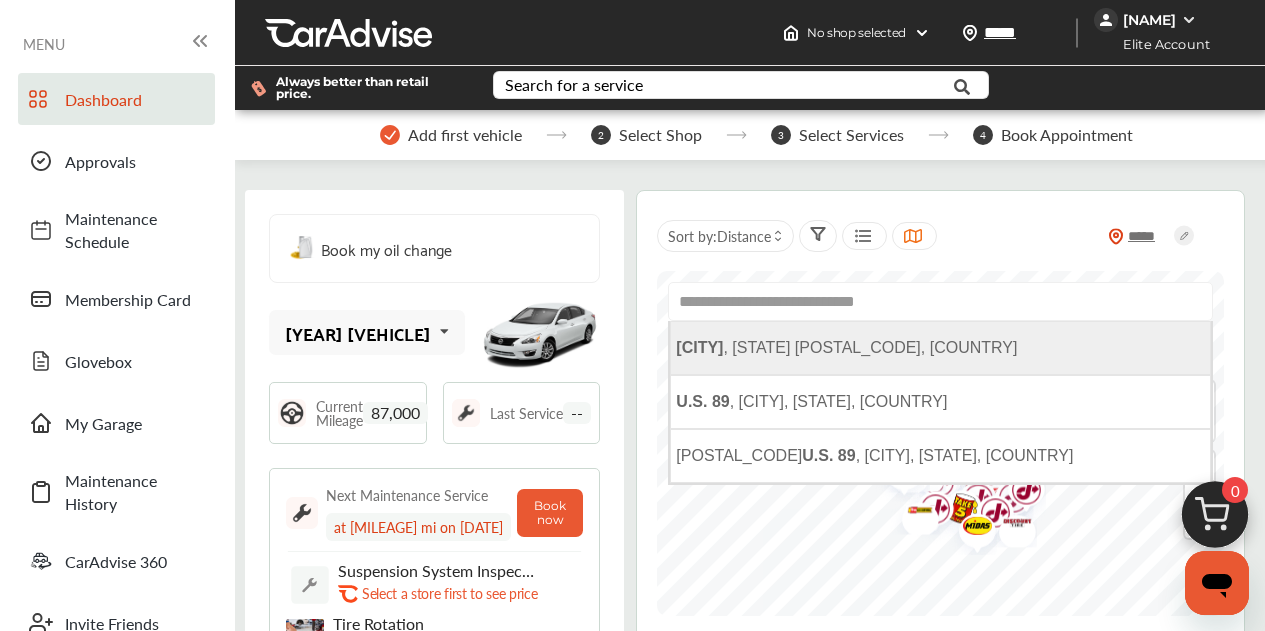 click on "[CITY], [STATE], [COUNTRY]" at bounding box center [940, 348] 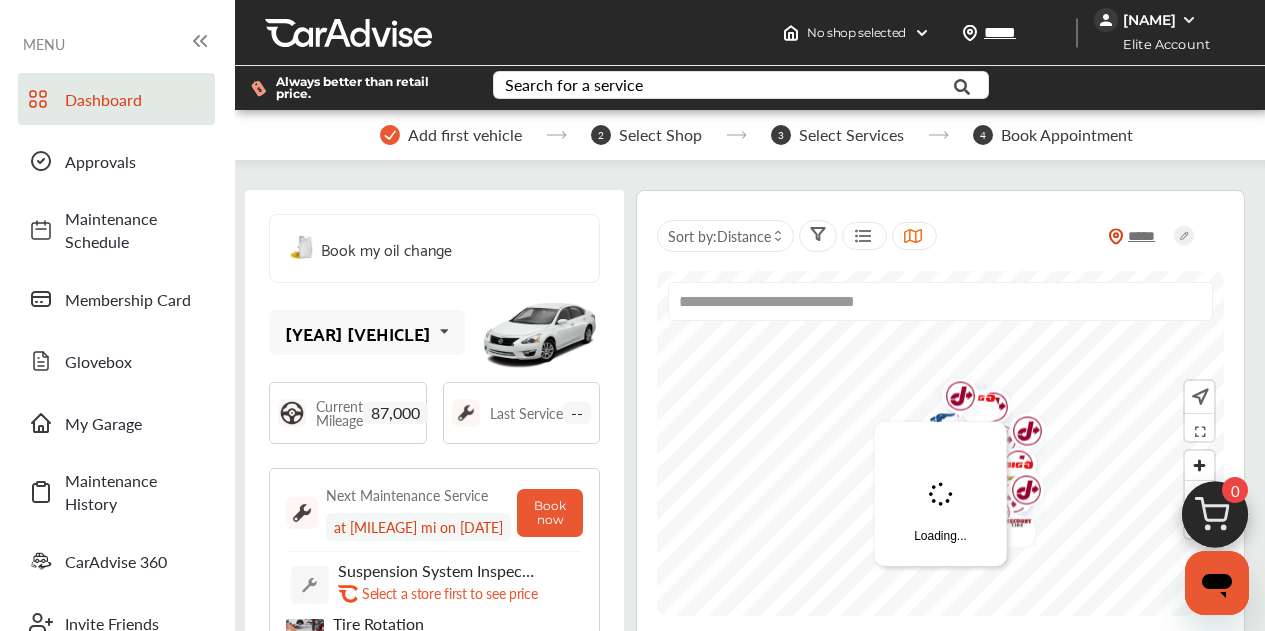 click at bounding box center [864, 236] 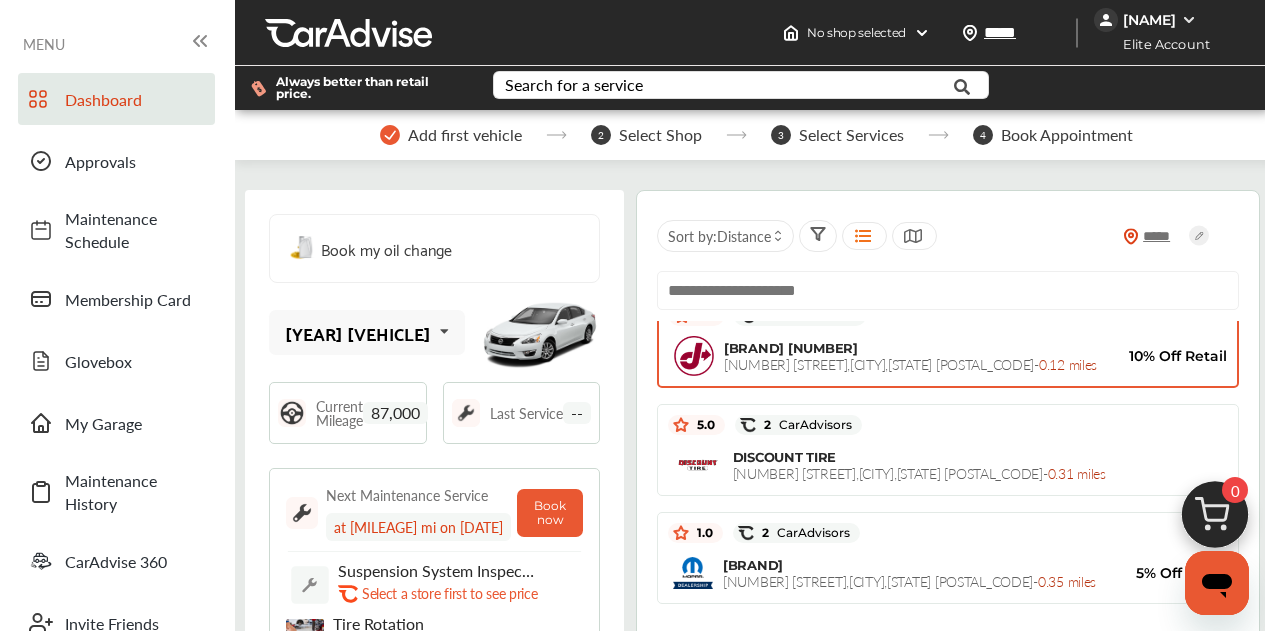 scroll, scrollTop: 0, scrollLeft: 0, axis: both 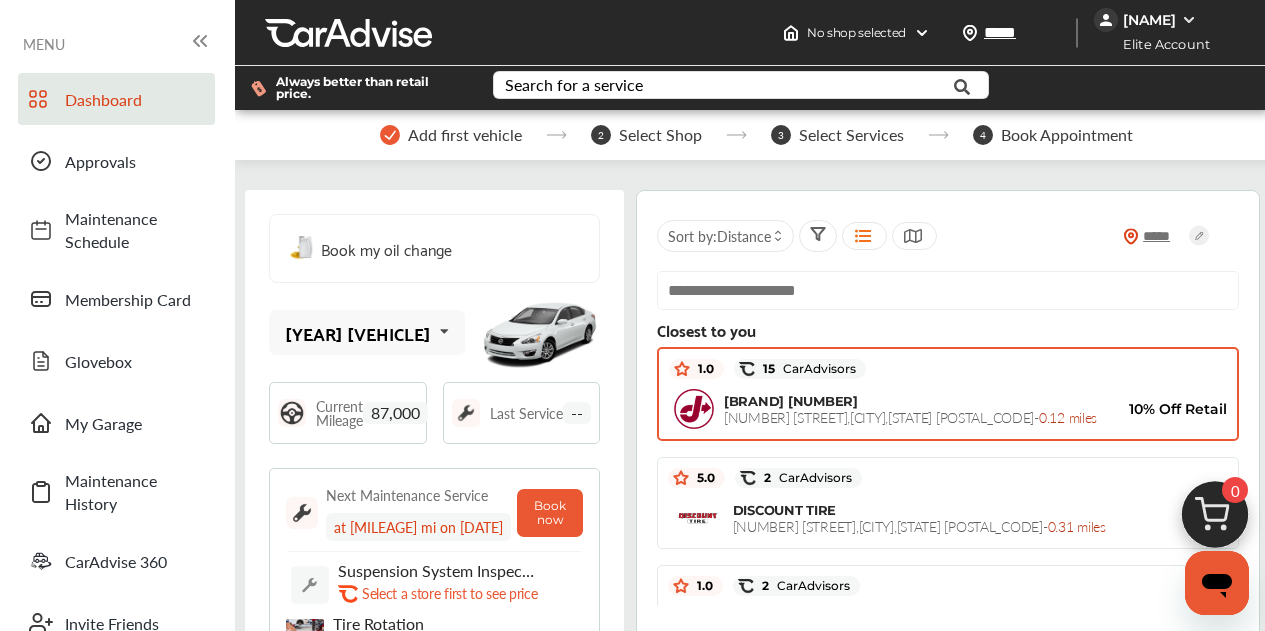 click on "[BRAND] [NUMBER] [NUMBER] [STREET] , [CITY] , [STATE] [POSTAL_CODE] - [DISTANCE] [DISCOUNT]" at bounding box center [948, 409] 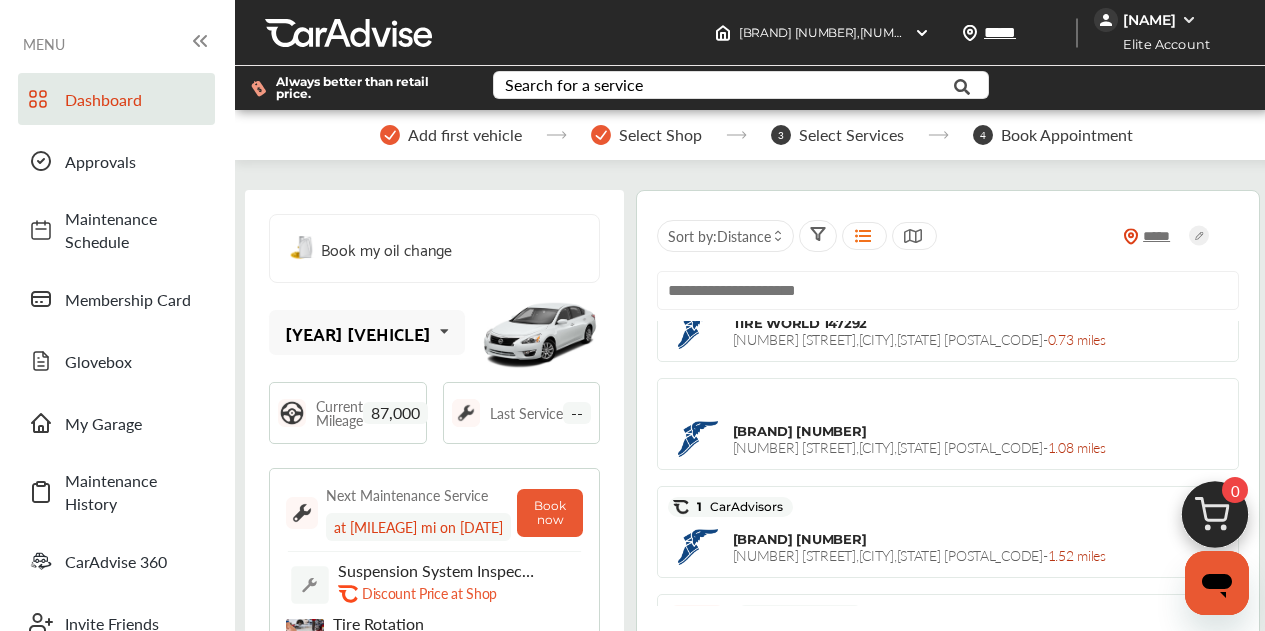 scroll, scrollTop: 0, scrollLeft: 0, axis: both 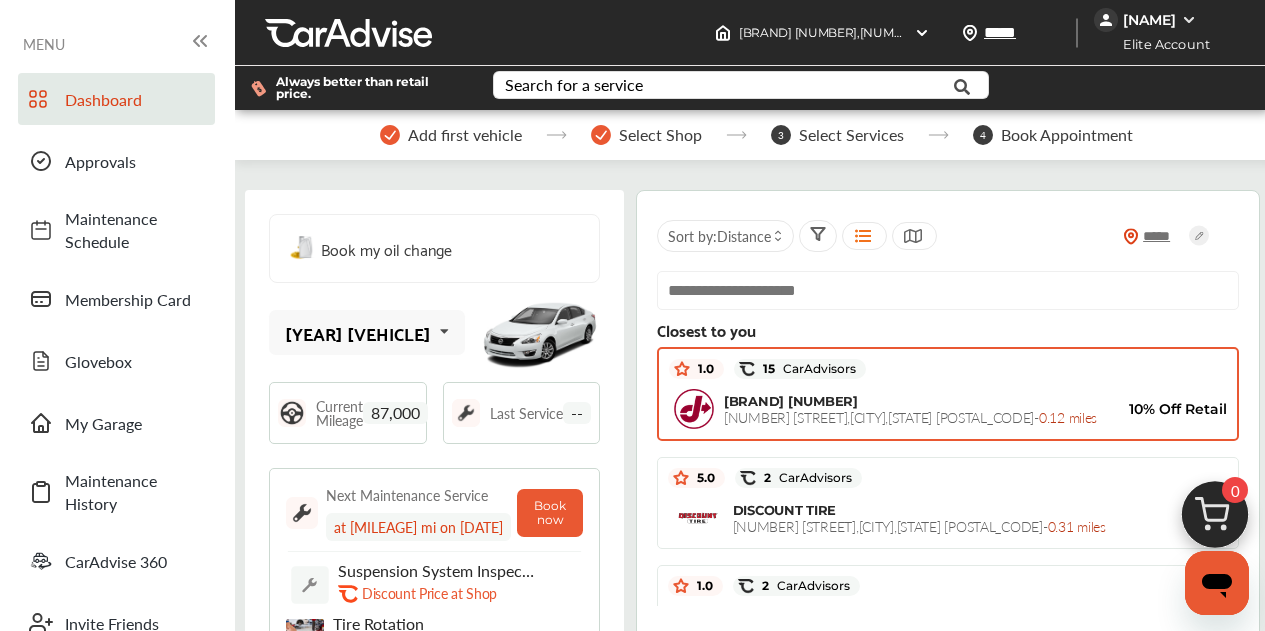 click on "1.0   15    CarAdvisors" at bounding box center [948, 369] 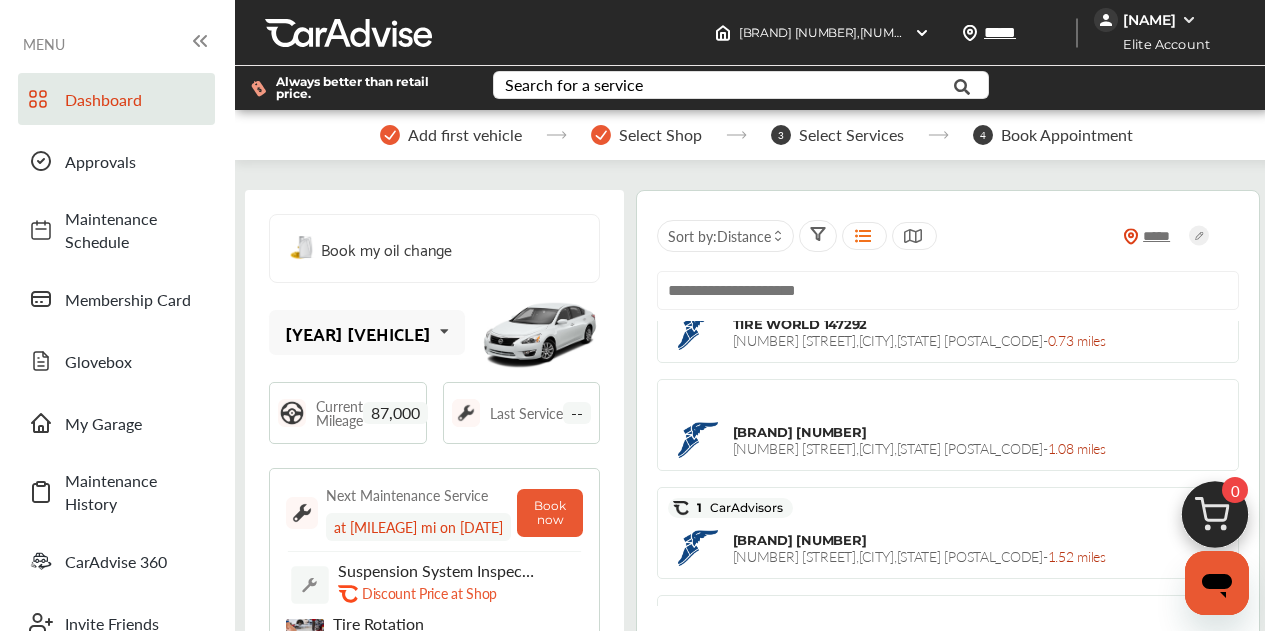scroll, scrollTop: 0, scrollLeft: 0, axis: both 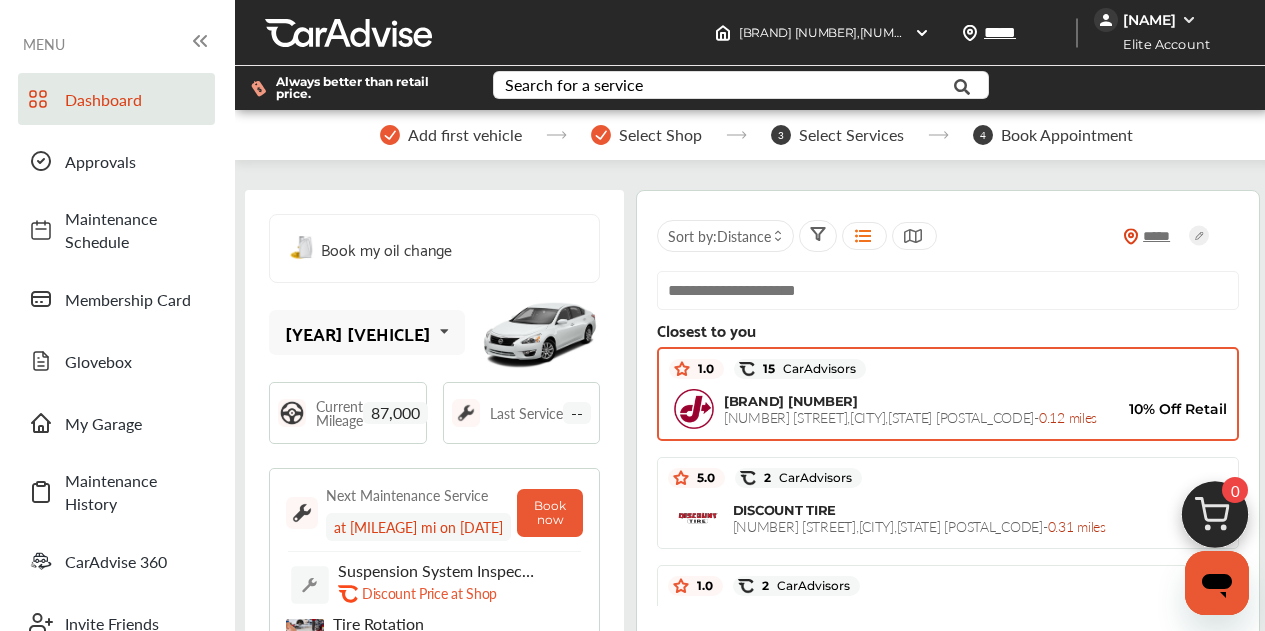 click 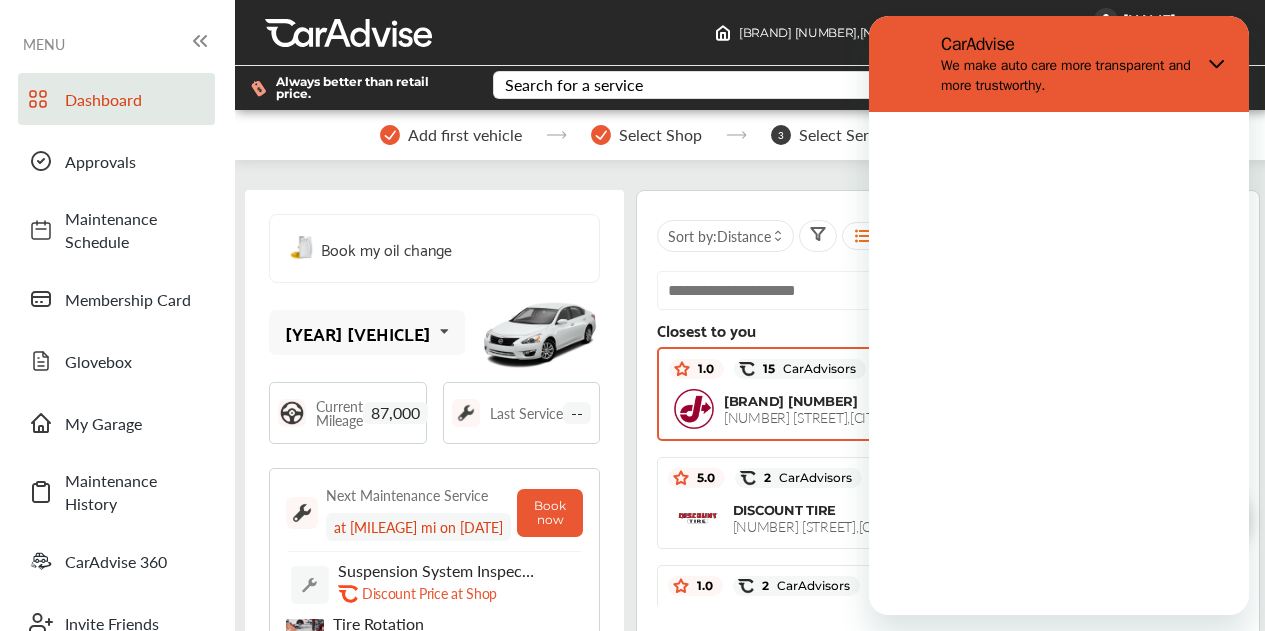 scroll, scrollTop: 0, scrollLeft: 0, axis: both 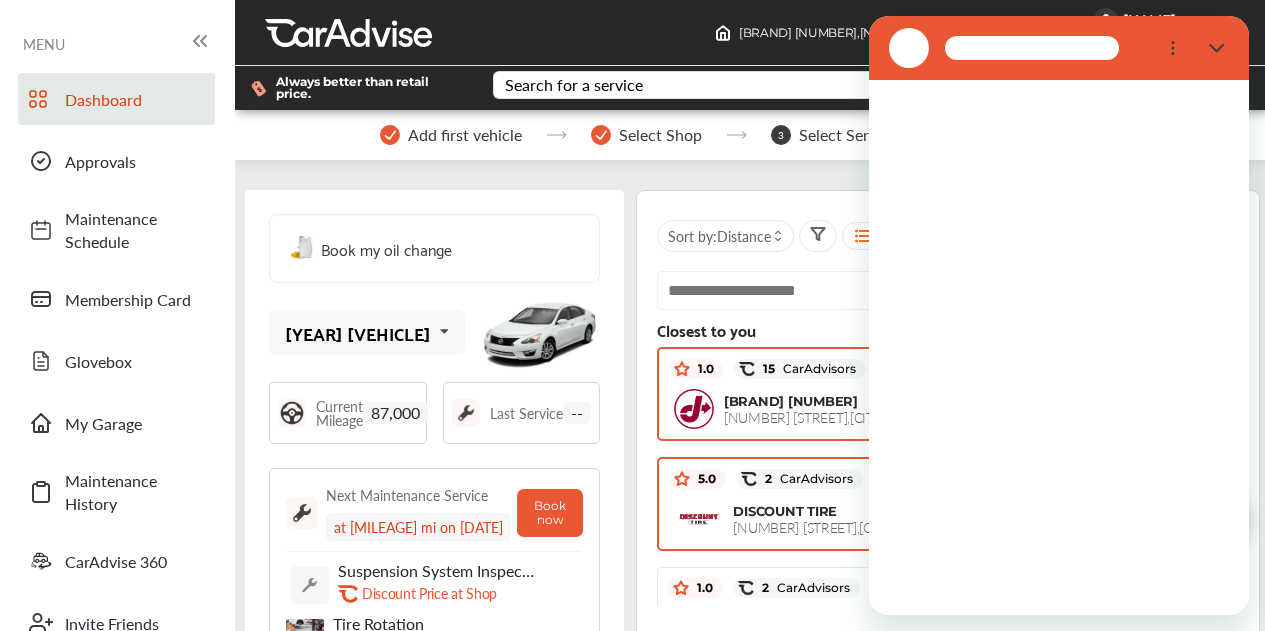 click on "[RATING] [NUMBER] [BRAND] [BRAND] [NUMBER] [STREET] , [CITY] , [STATE] [POSTAL_CODE] - [DISTANCE]" at bounding box center (948, 504) 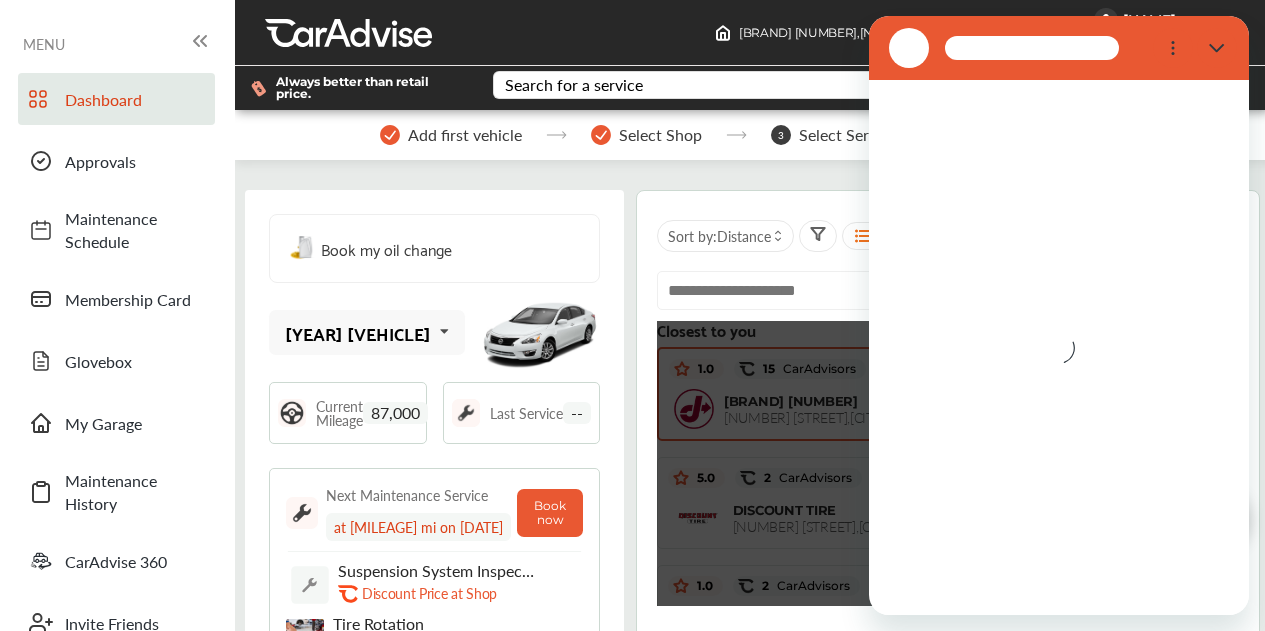 click at bounding box center [948, 463] 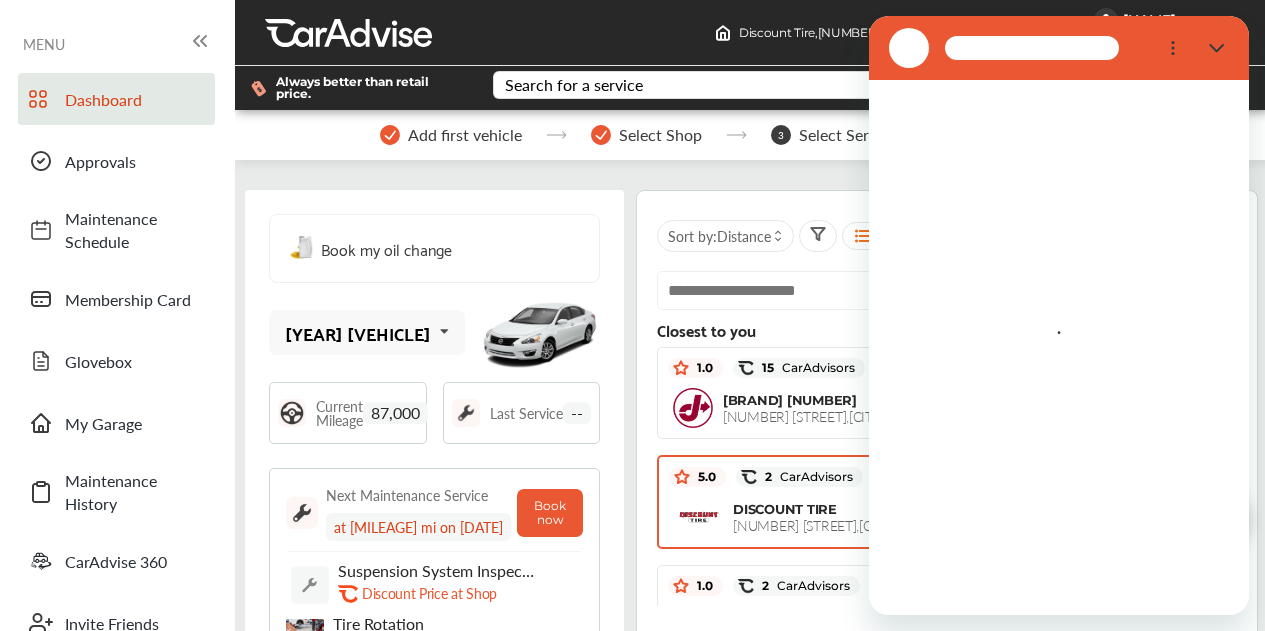 click at bounding box center [1217, 48] 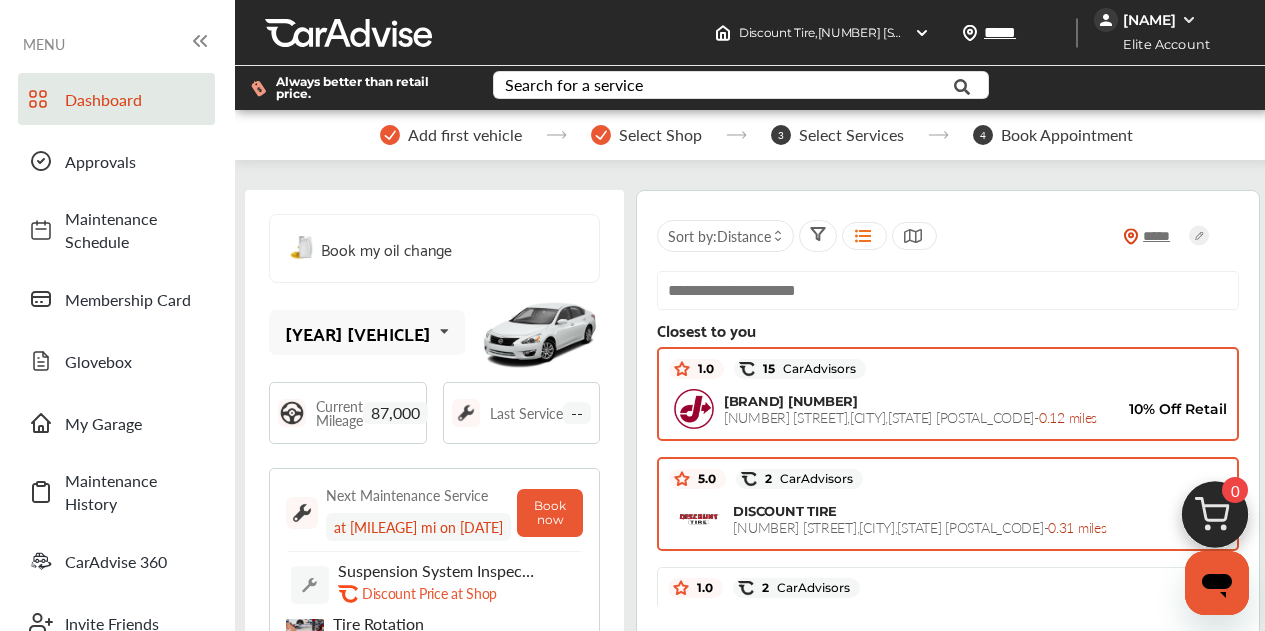 click on "[BRAND] [NUMBER] [NUMBER] [STREET] , [CITY] , [STATE] [POSTAL_CODE] - [DISTANCE]" at bounding box center [915, 409] 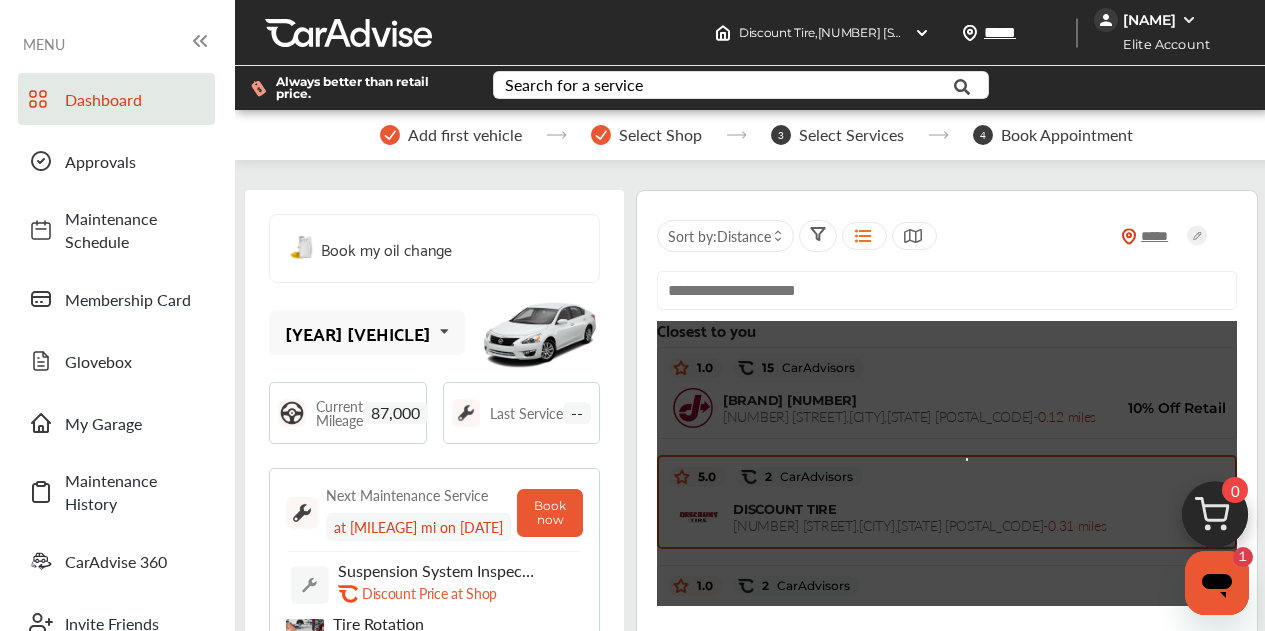 scroll, scrollTop: 0, scrollLeft: 0, axis: both 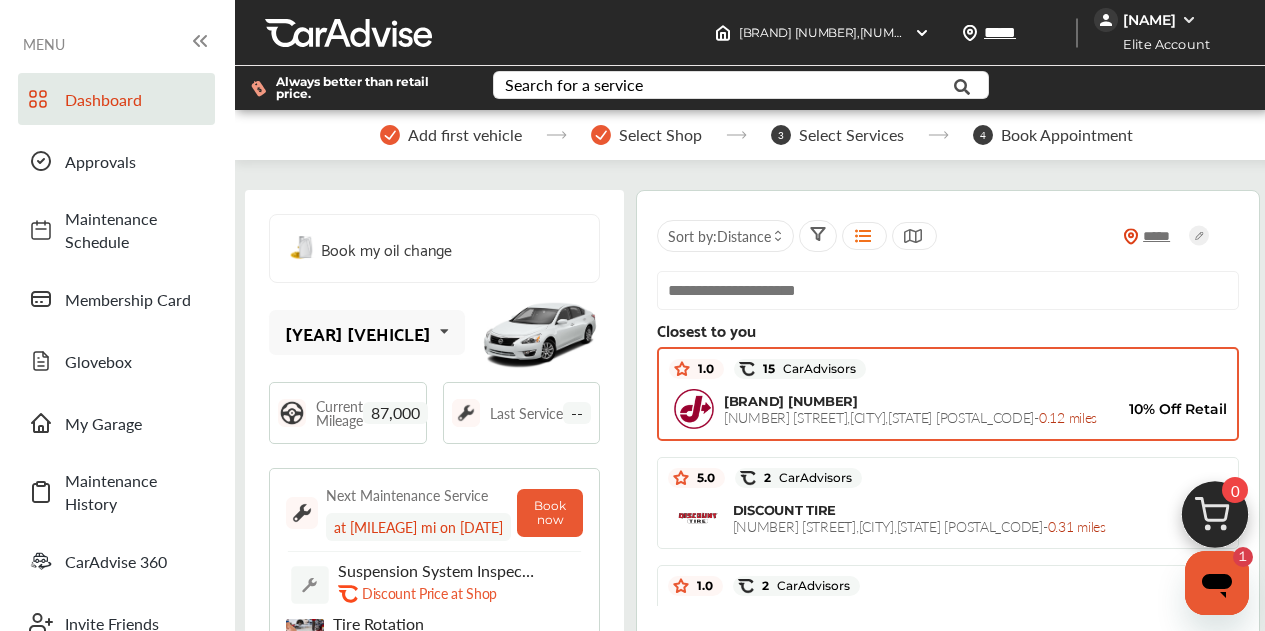 click on "[BRAND] [NUMBER] [NUMBER] [STREET] , [CITY] , [STATE] [POSTAL_CODE] - [DISTANCE]" at bounding box center (915, 409) 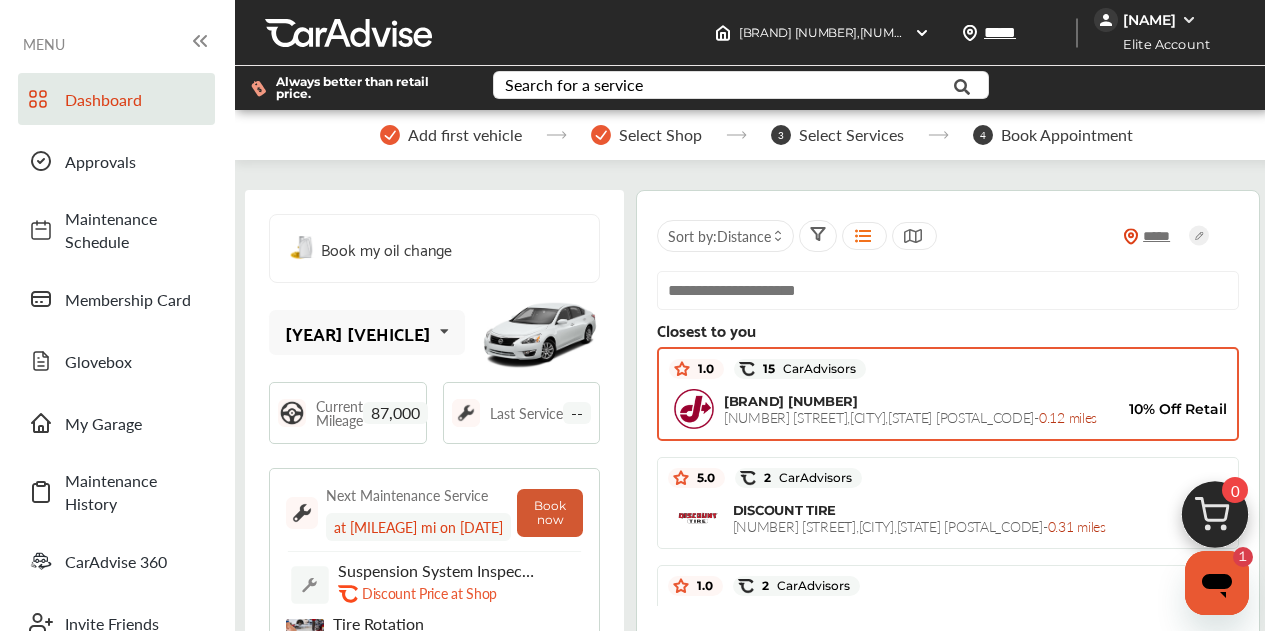 click on "Book now" at bounding box center (550, 513) 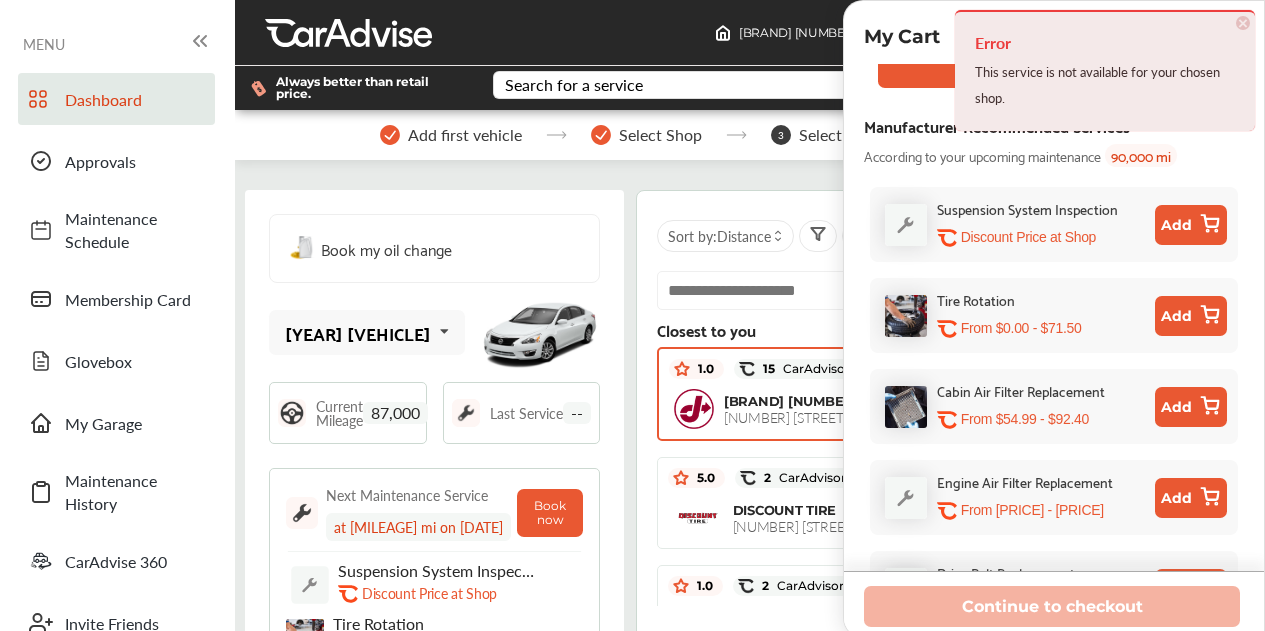 scroll, scrollTop: 0, scrollLeft: 0, axis: both 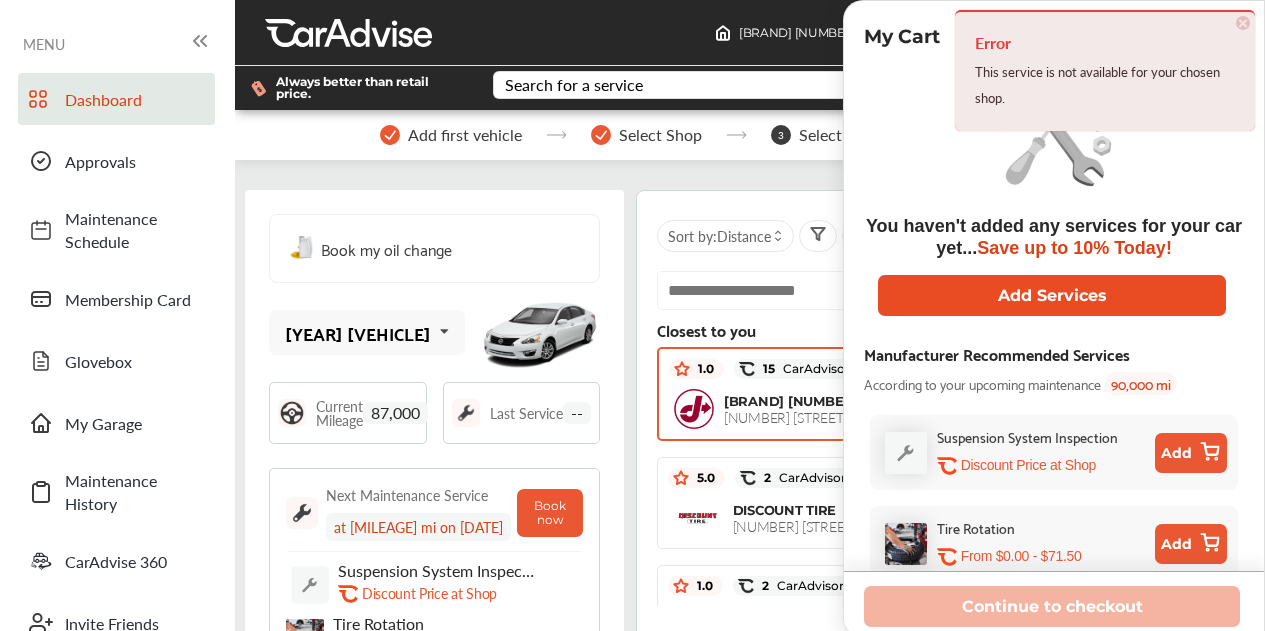 drag, startPoint x: 1072, startPoint y: 289, endPoint x: 1080, endPoint y: 301, distance: 14.422205 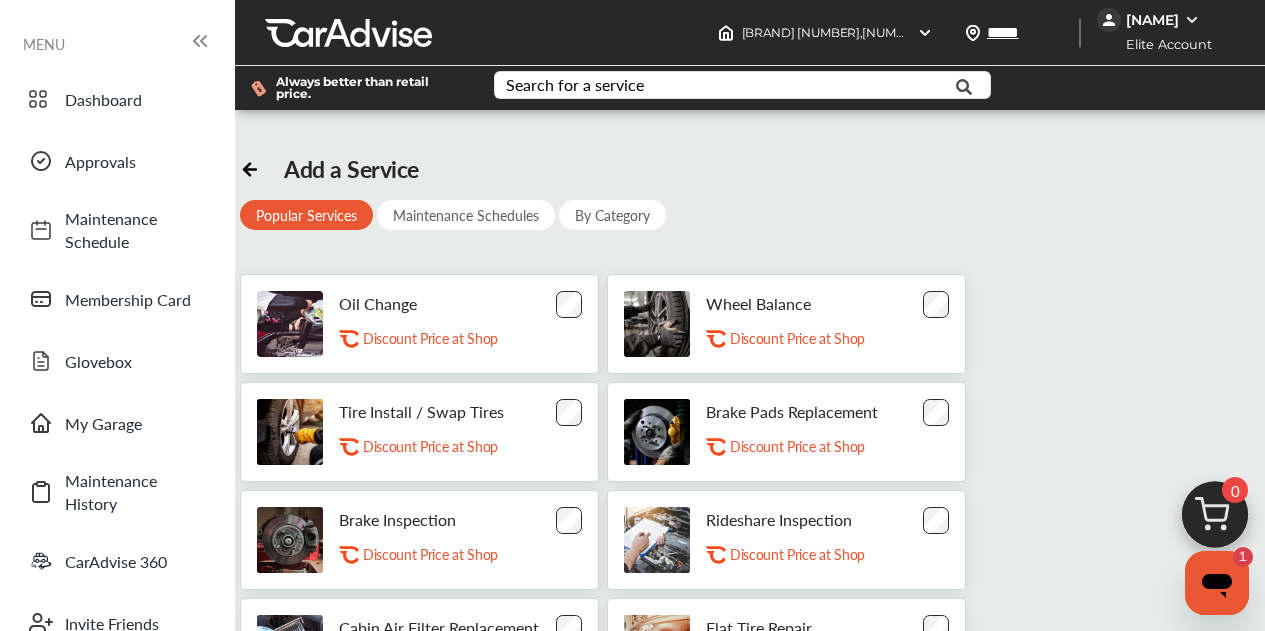 click on "Oil Change
.st0{fill:#FA4A1C;}
Discount Price at Shop" at bounding box center [451, 324] 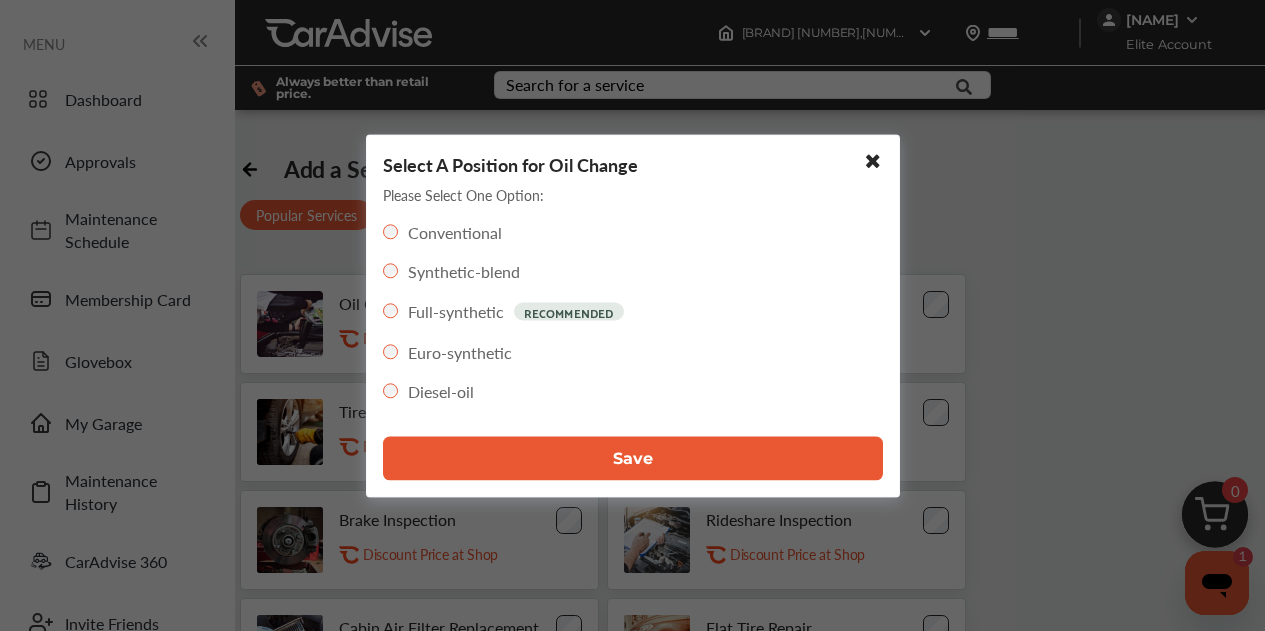 click on "Save" at bounding box center [633, 458] 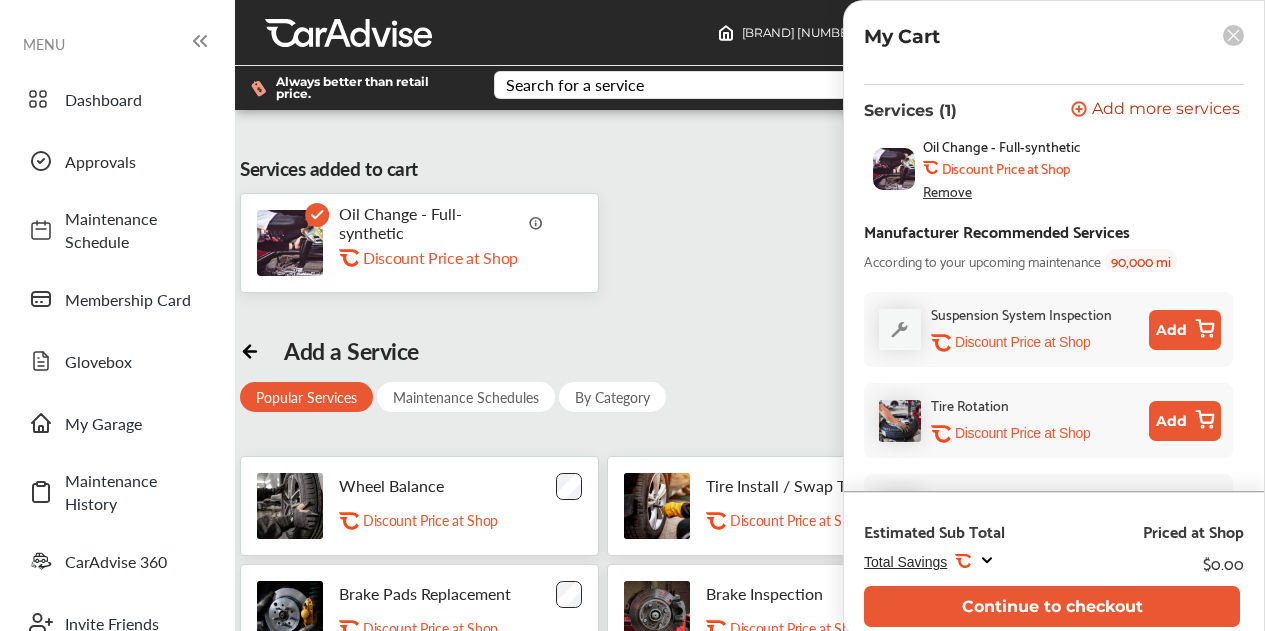 scroll, scrollTop: 0, scrollLeft: 0, axis: both 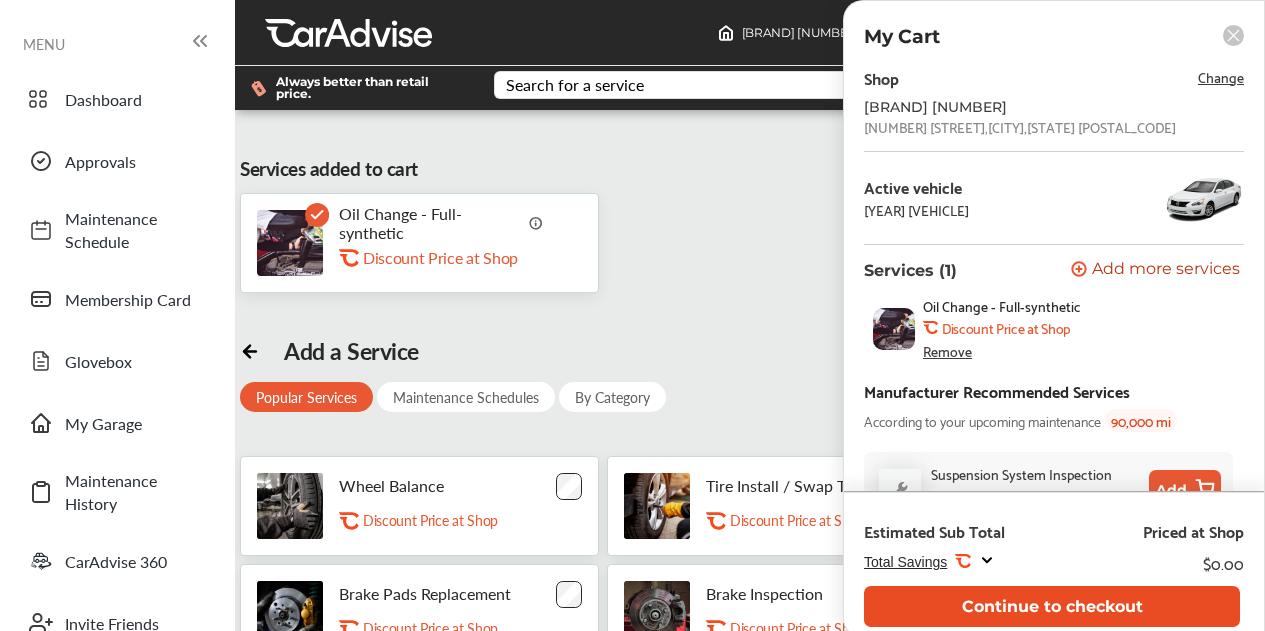 click on "Continue to checkout" at bounding box center [1052, 606] 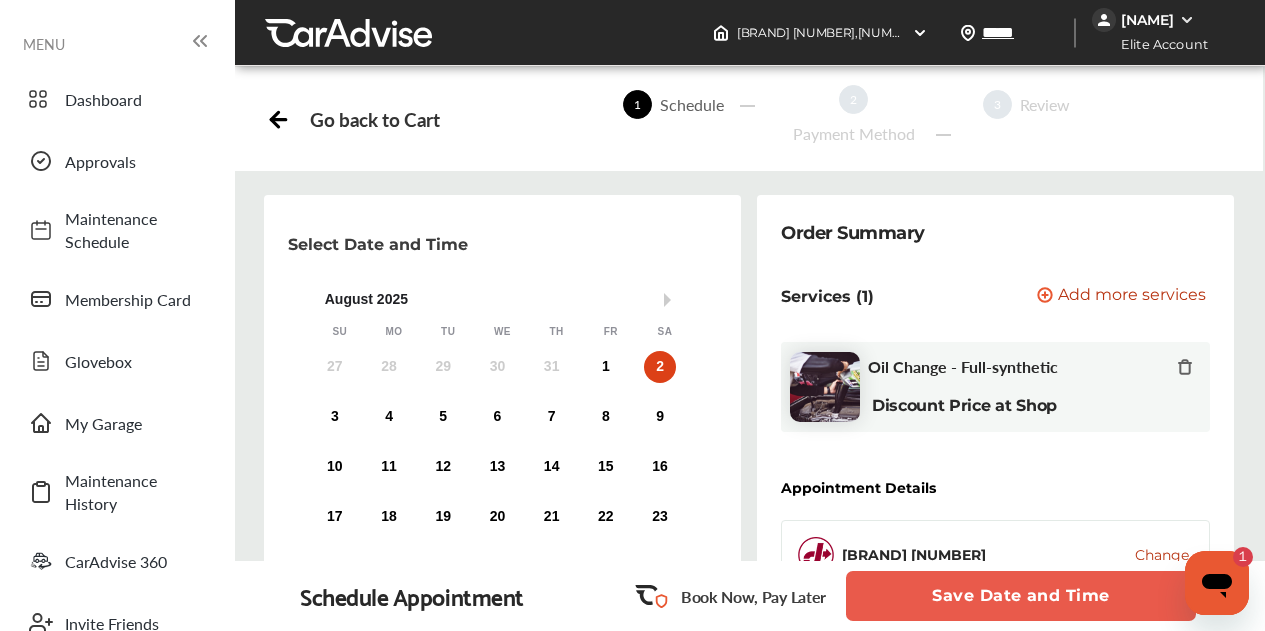 scroll, scrollTop: 426, scrollLeft: 0, axis: vertical 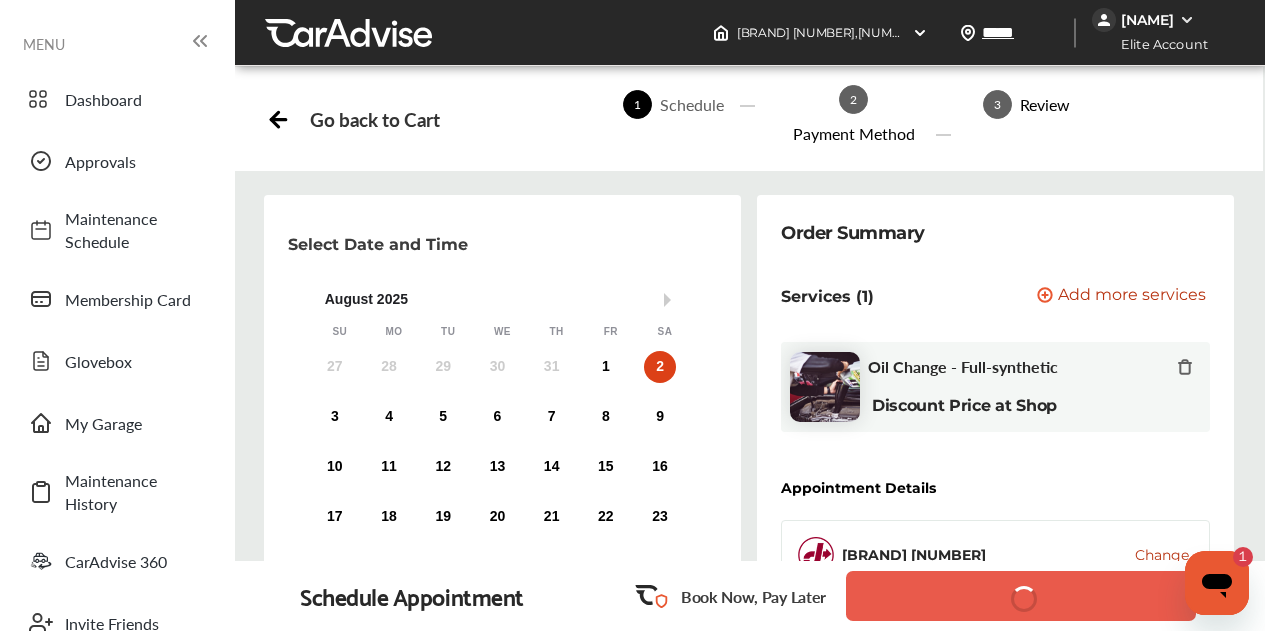 type on "*" 